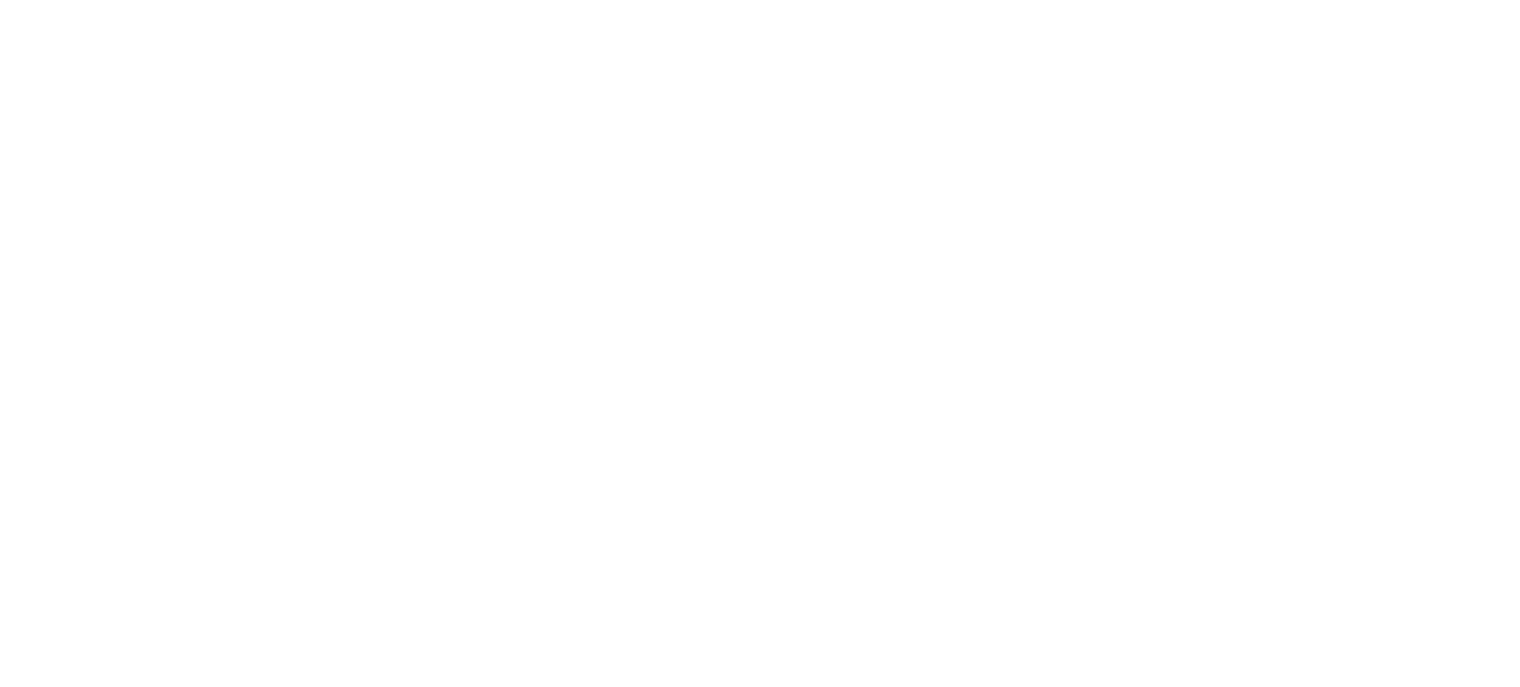 scroll, scrollTop: 0, scrollLeft: 0, axis: both 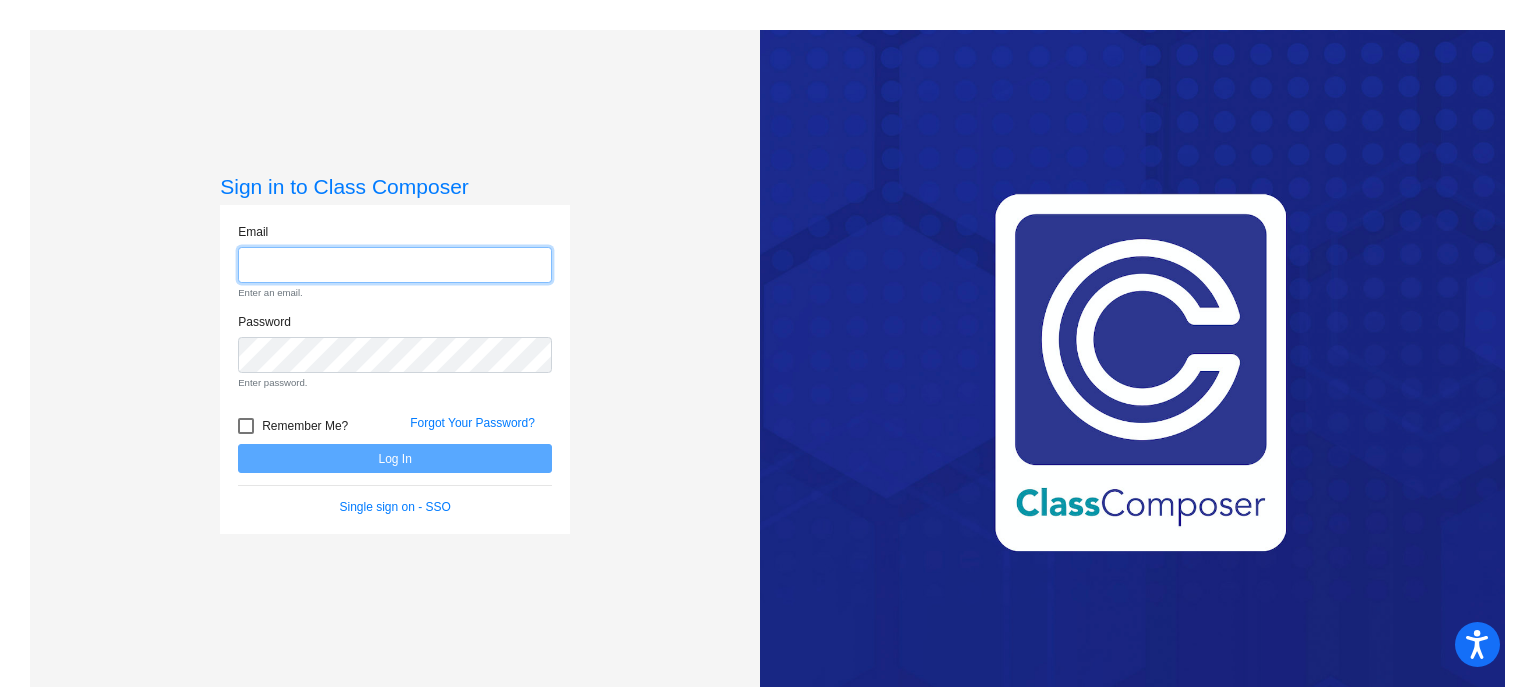 type on "Email [EMAIL] Password   Remember Me? Forgot Your Password?  Log In   Single sign on - SSO" 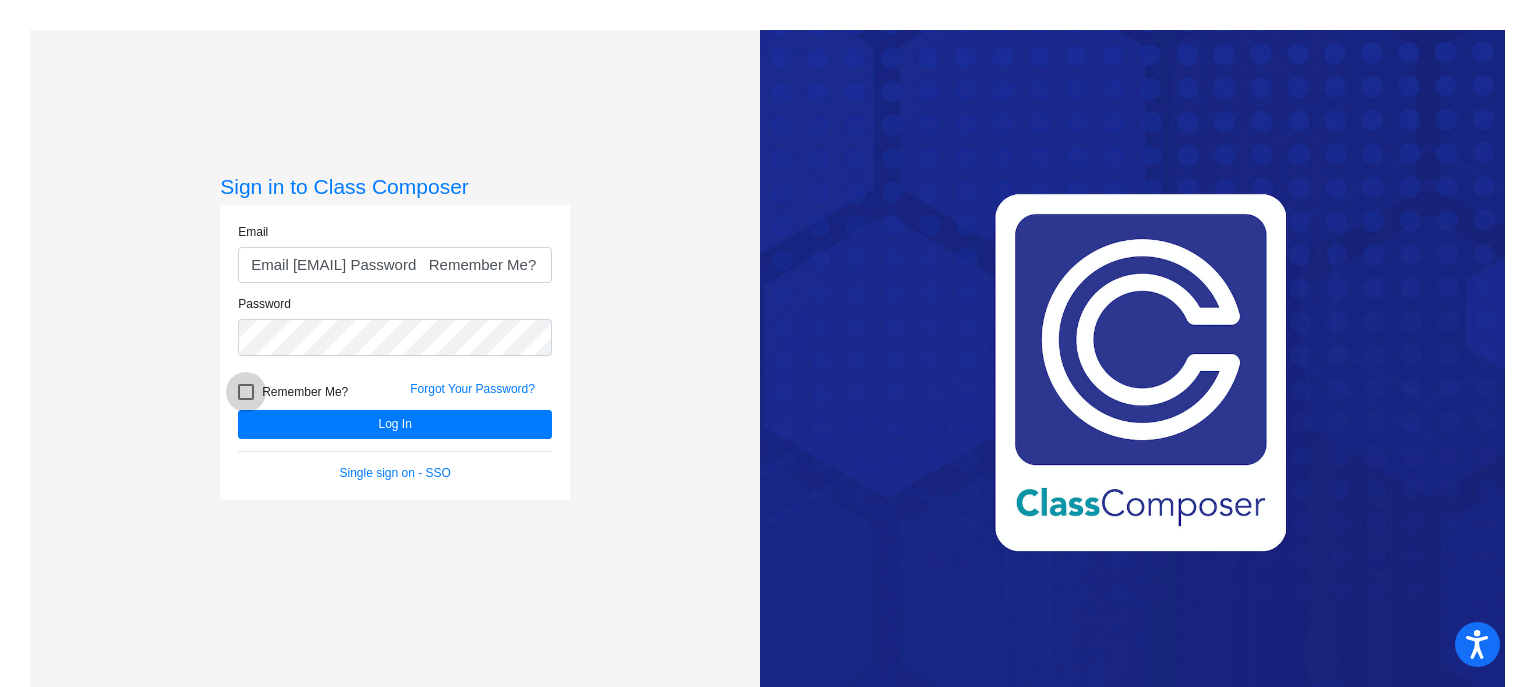 click on "Email [EMAIL] Password   Remember Me? Forgot Your Password?  Log In   Single sign on - SSO" 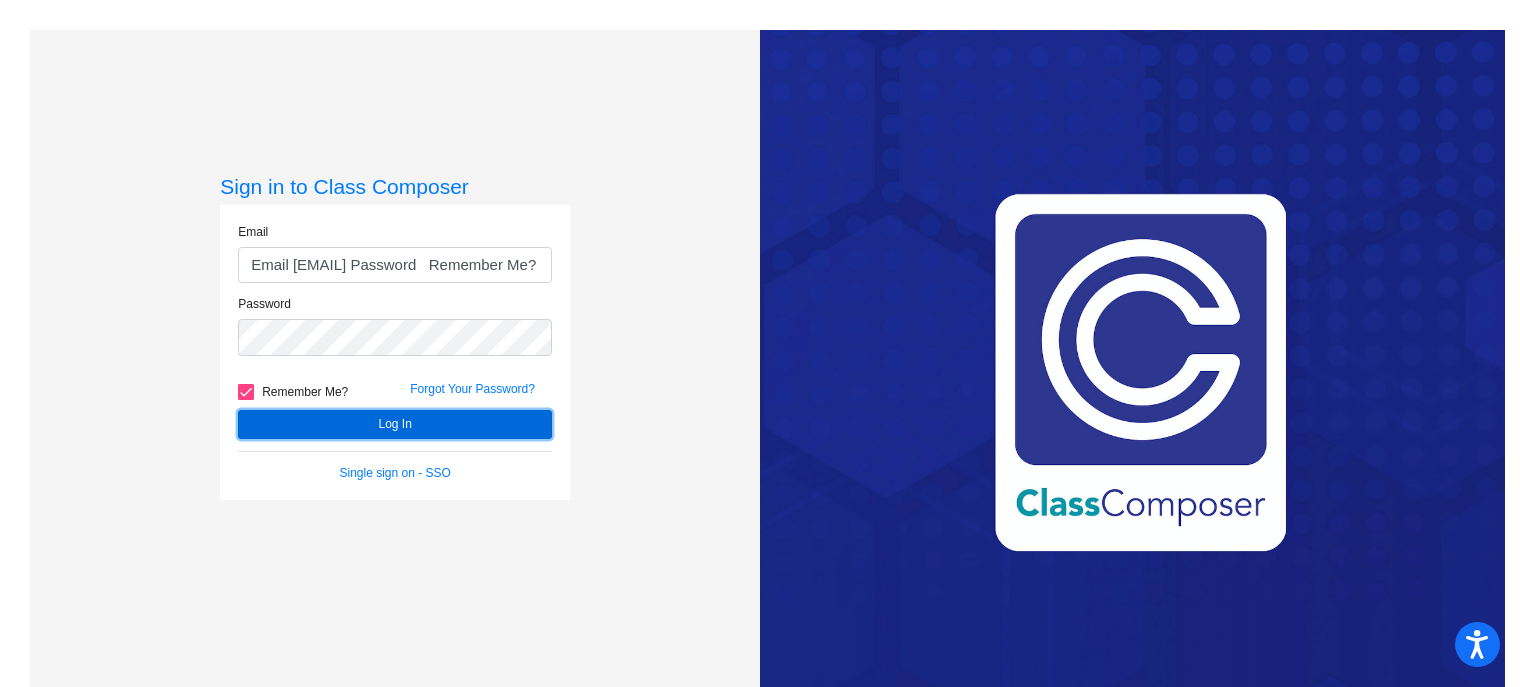 click on "Log In" 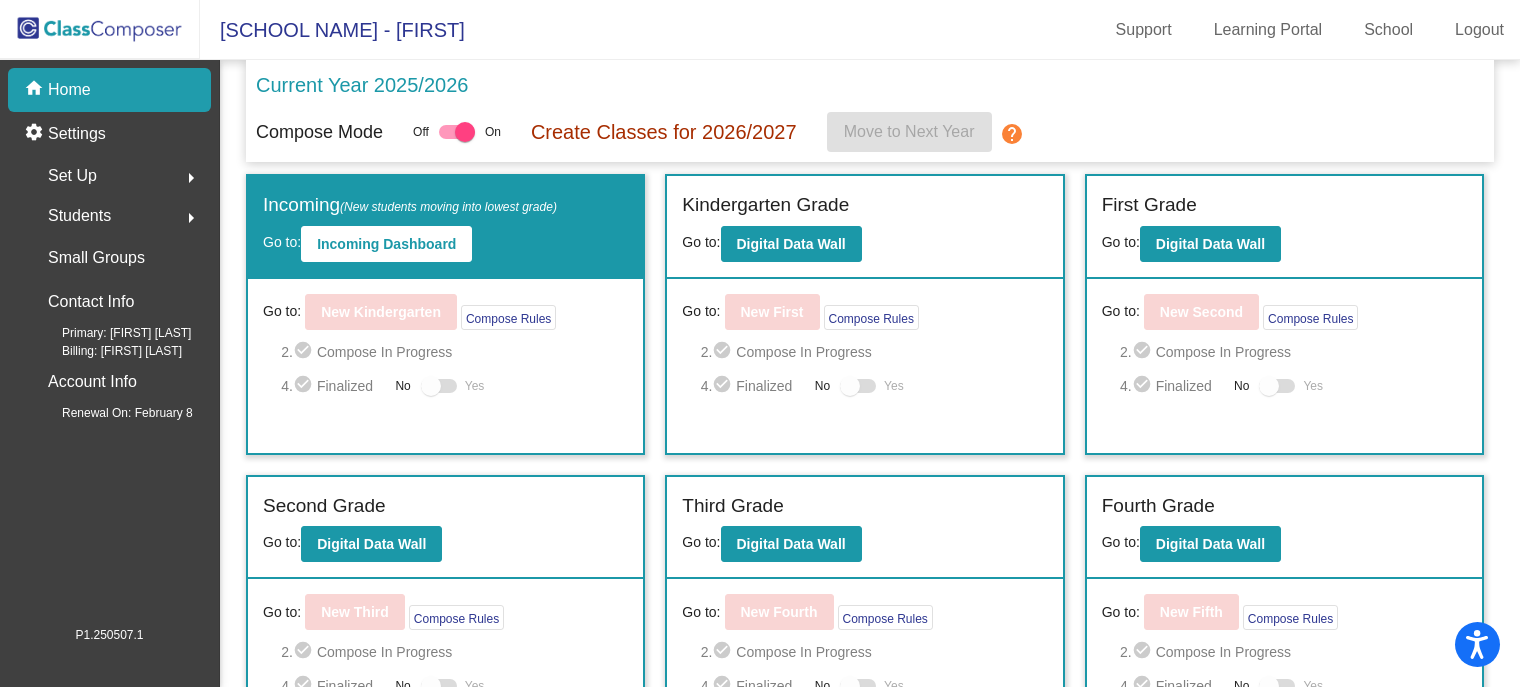 drag, startPoint x: 1220, startPoint y: 247, endPoint x: 1187, endPoint y: 135, distance: 116.76044 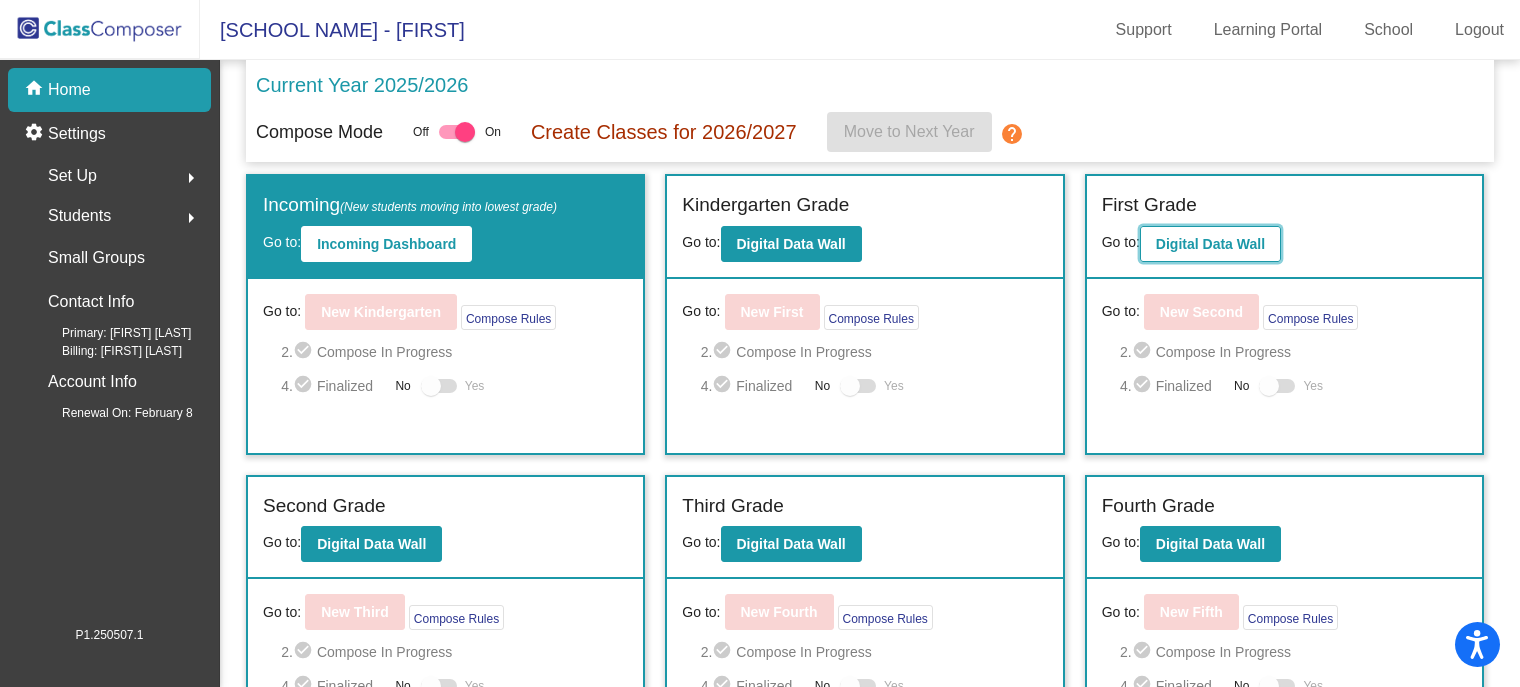 drag, startPoint x: 1184, startPoint y: 235, endPoint x: 1167, endPoint y: 250, distance: 22.671568 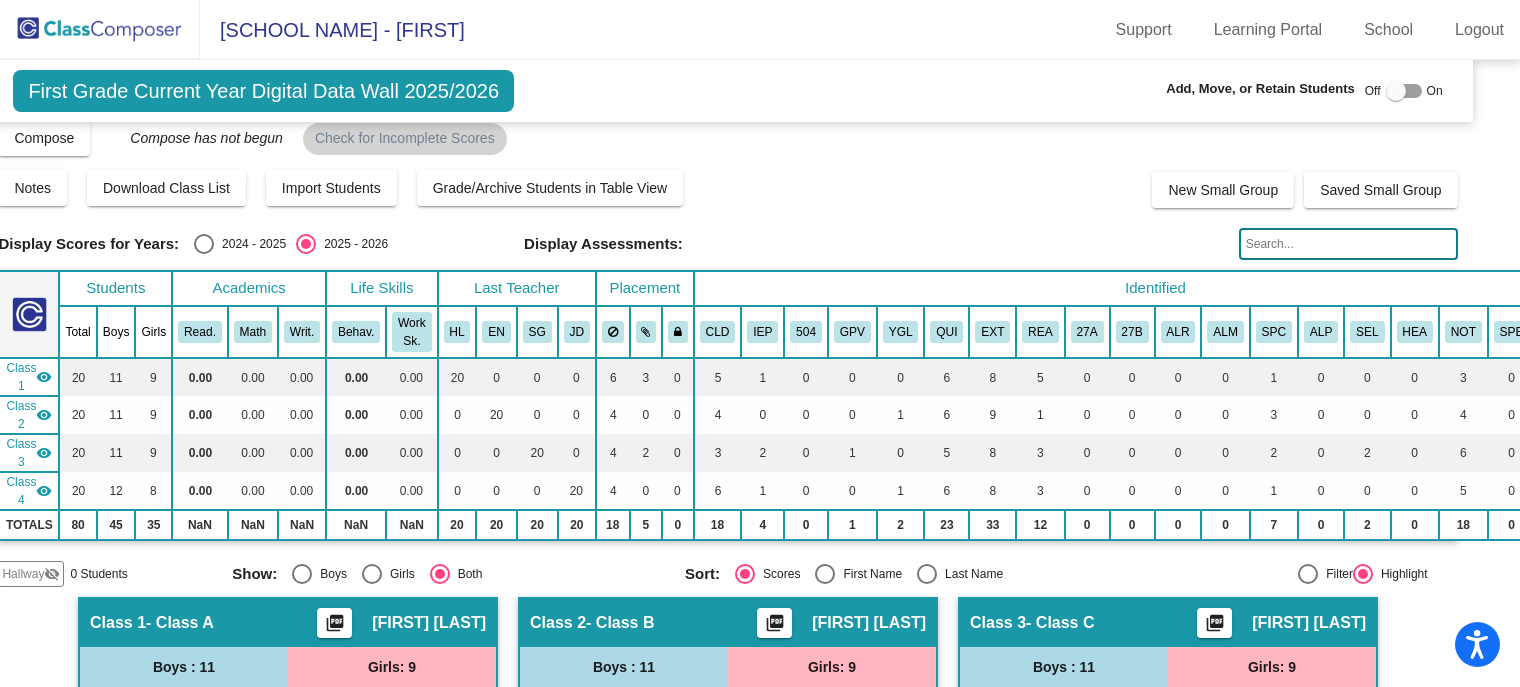 scroll, scrollTop: 18, scrollLeft: 32, axis: both 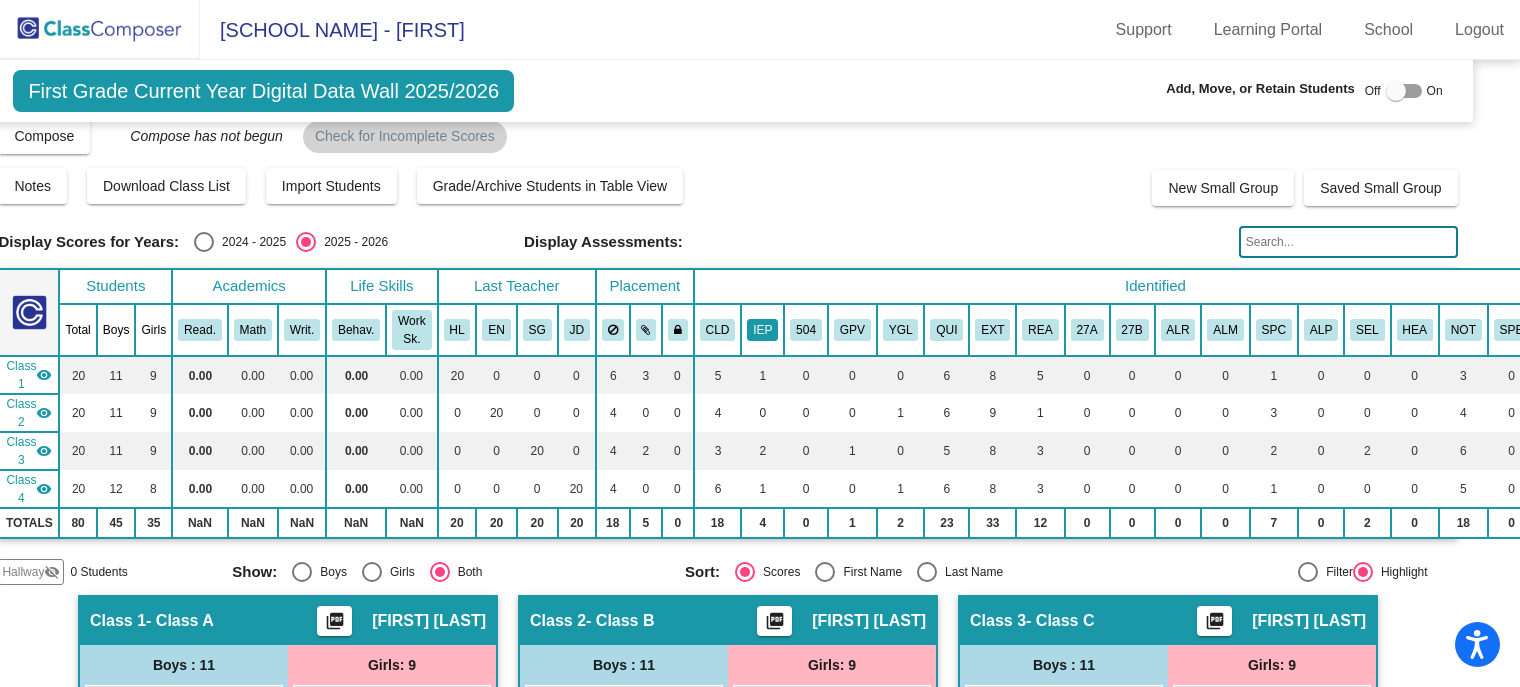 click on "IEP" 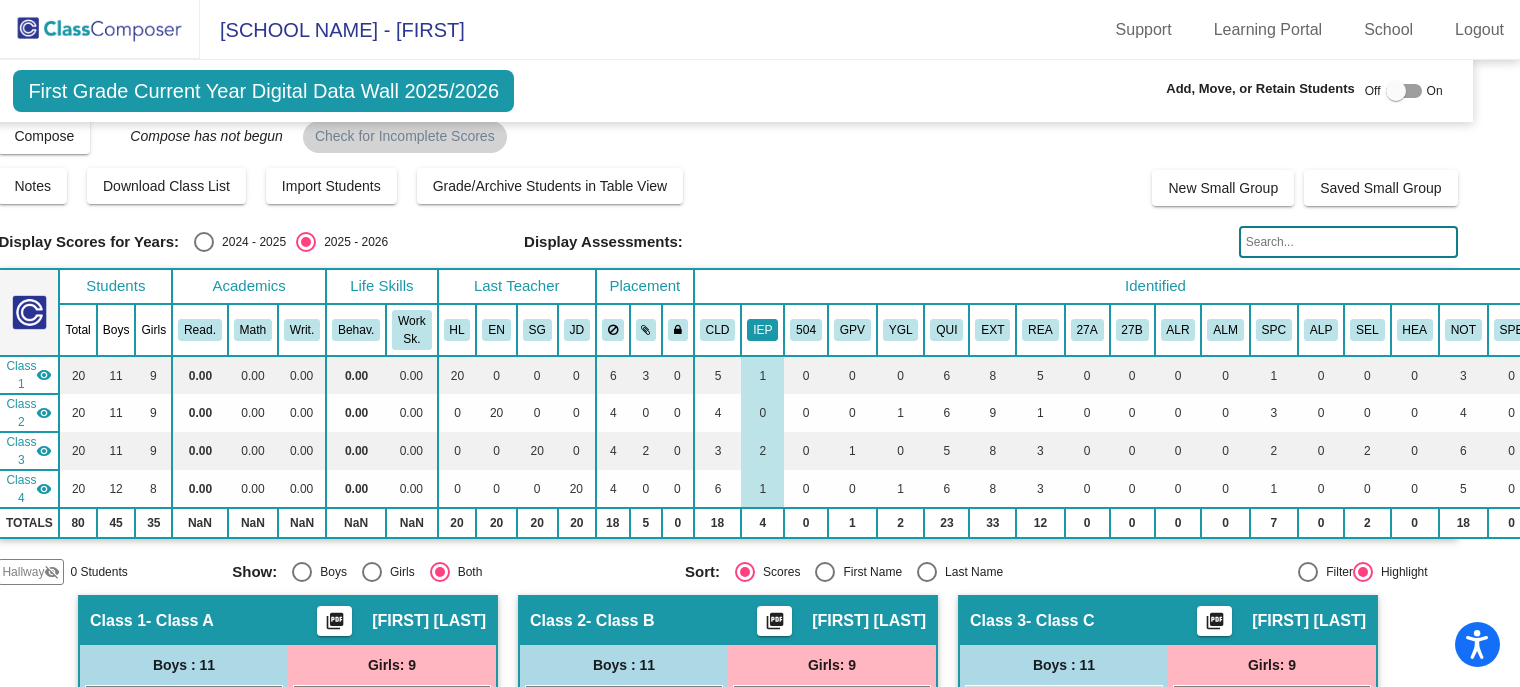 click on "IEP" 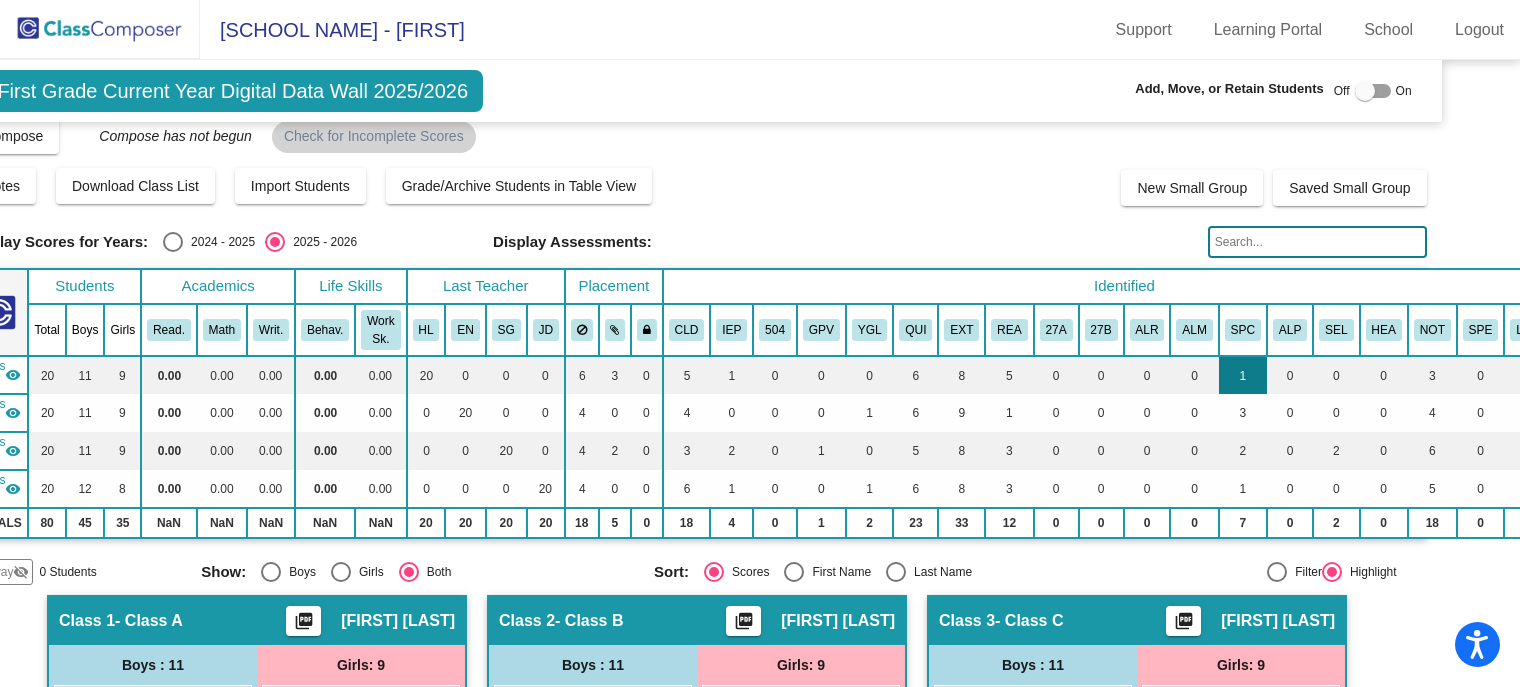 scroll, scrollTop: 18, scrollLeft: 112, axis: both 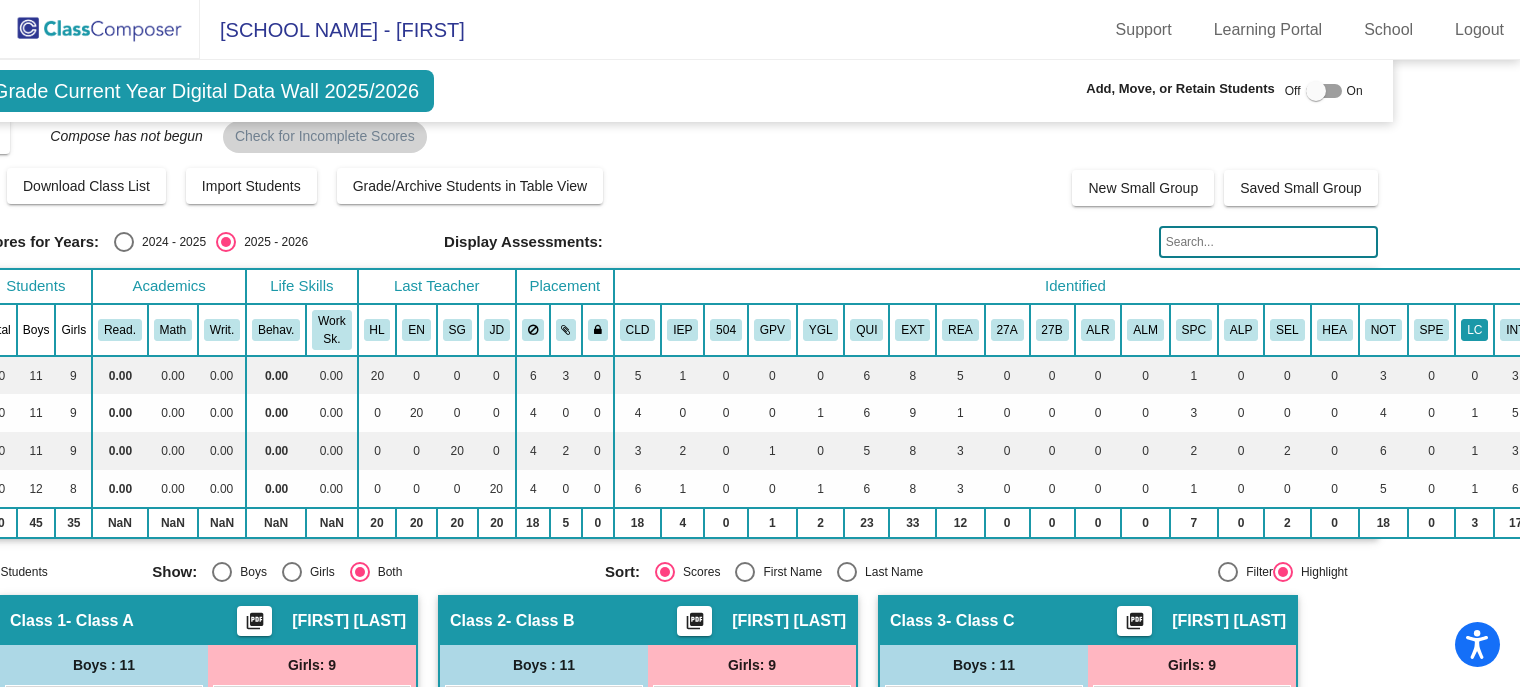 click on "LC" 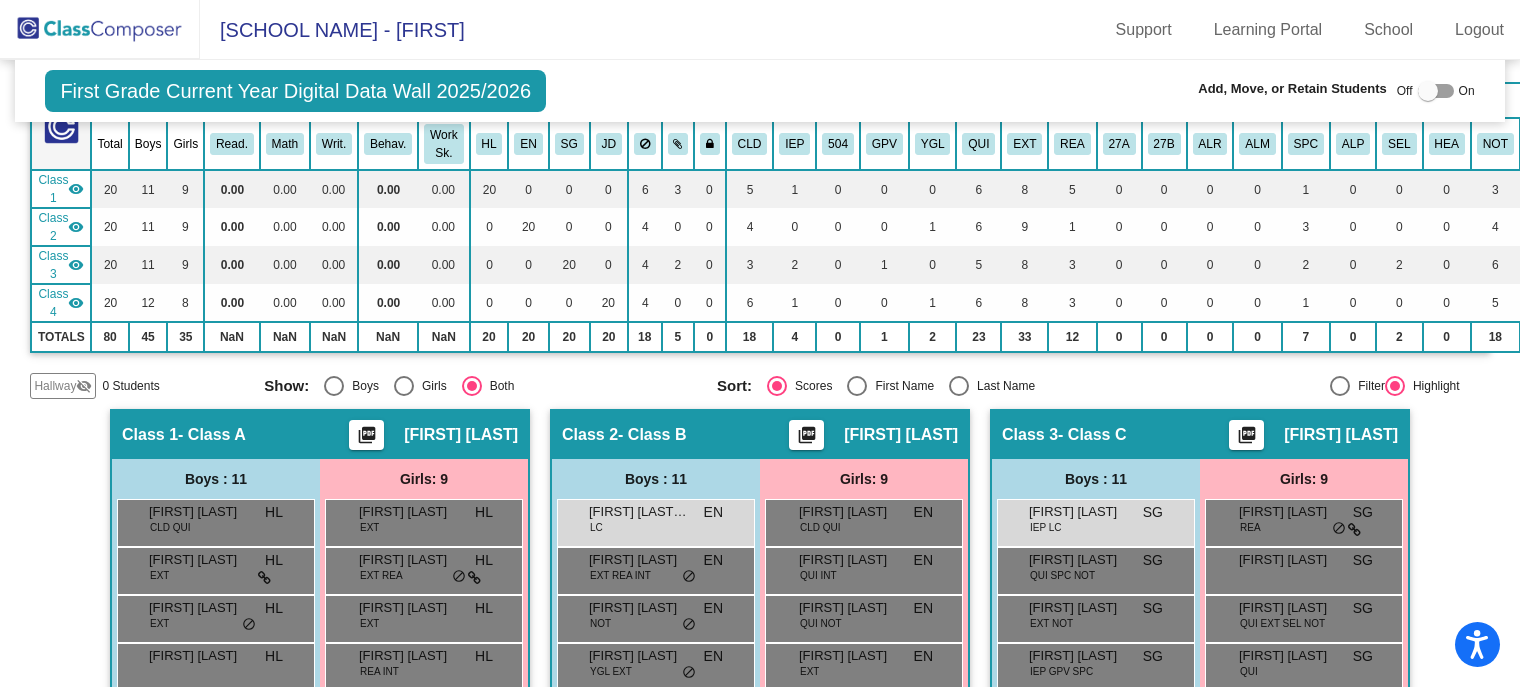 scroll, scrollTop: 201, scrollLeft: 0, axis: vertical 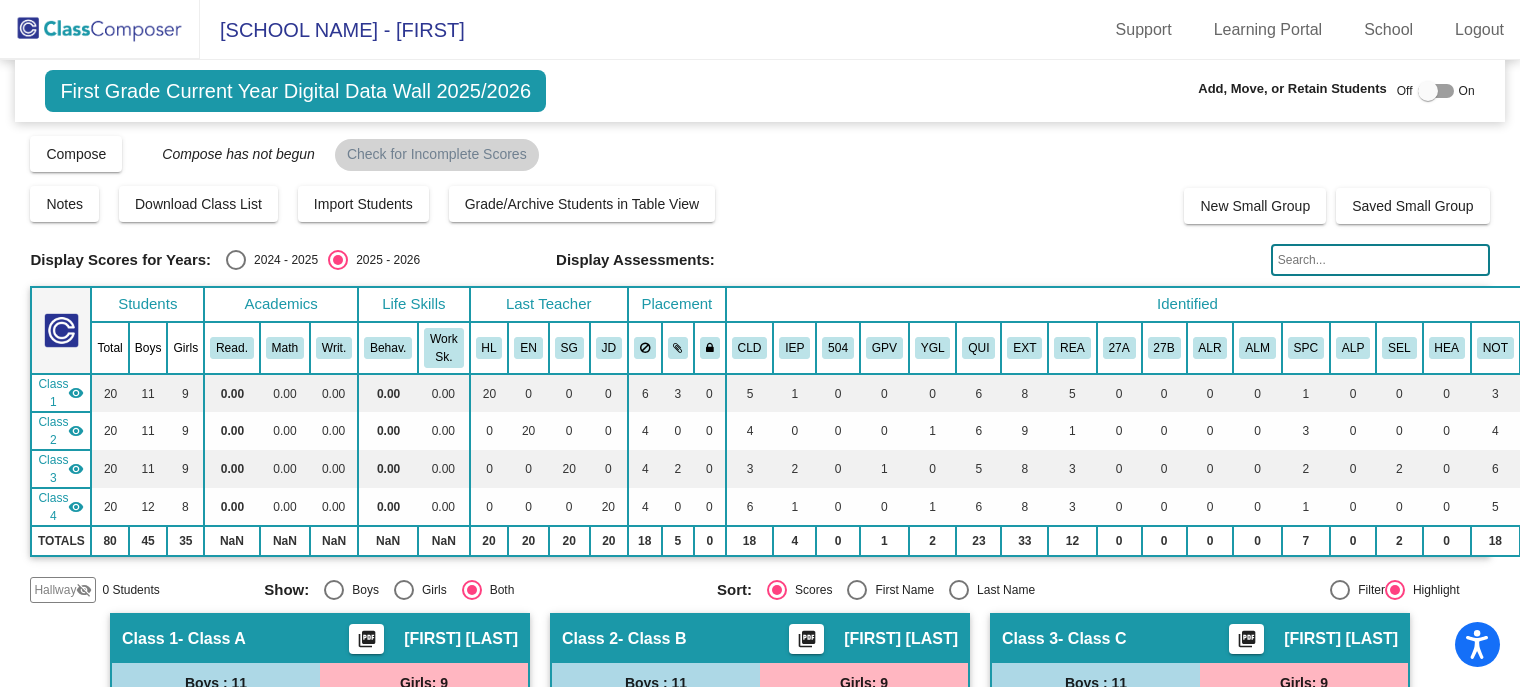 click 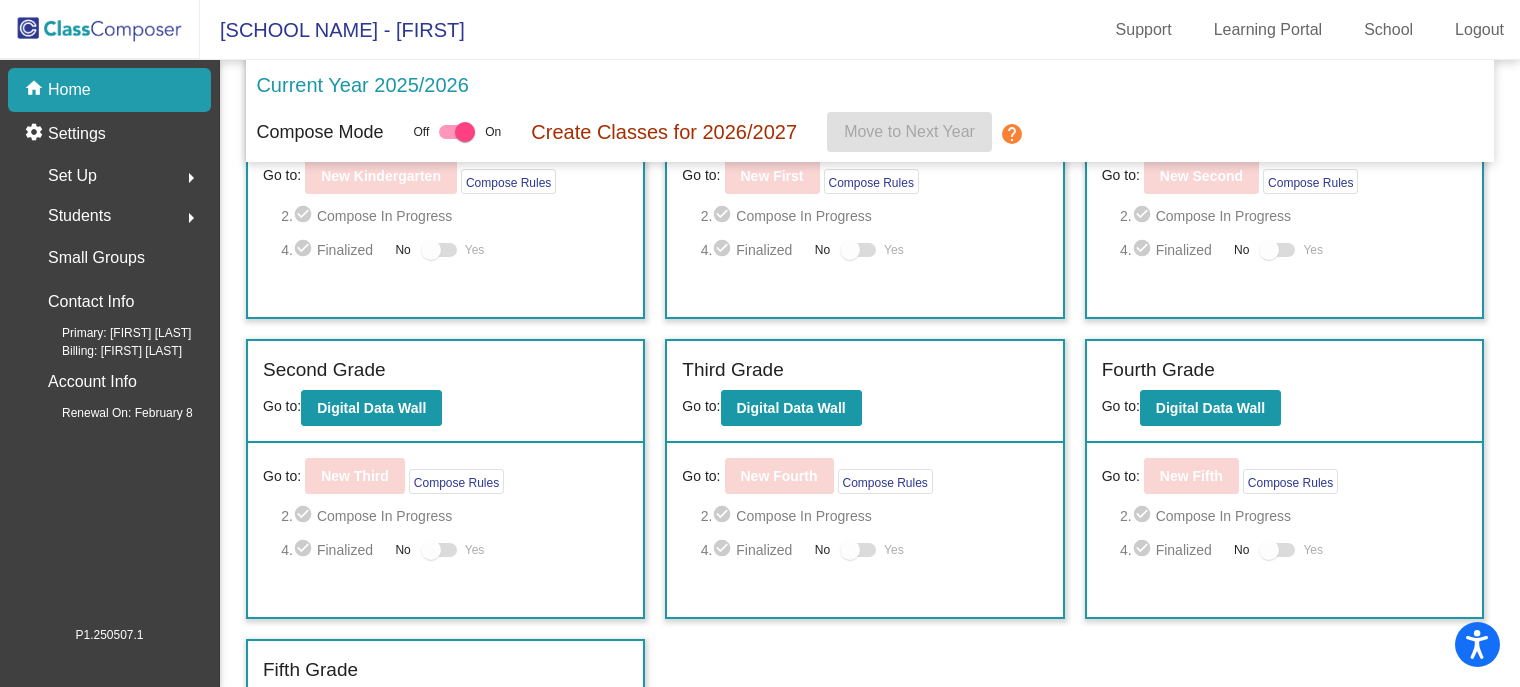 scroll, scrollTop: 138, scrollLeft: 0, axis: vertical 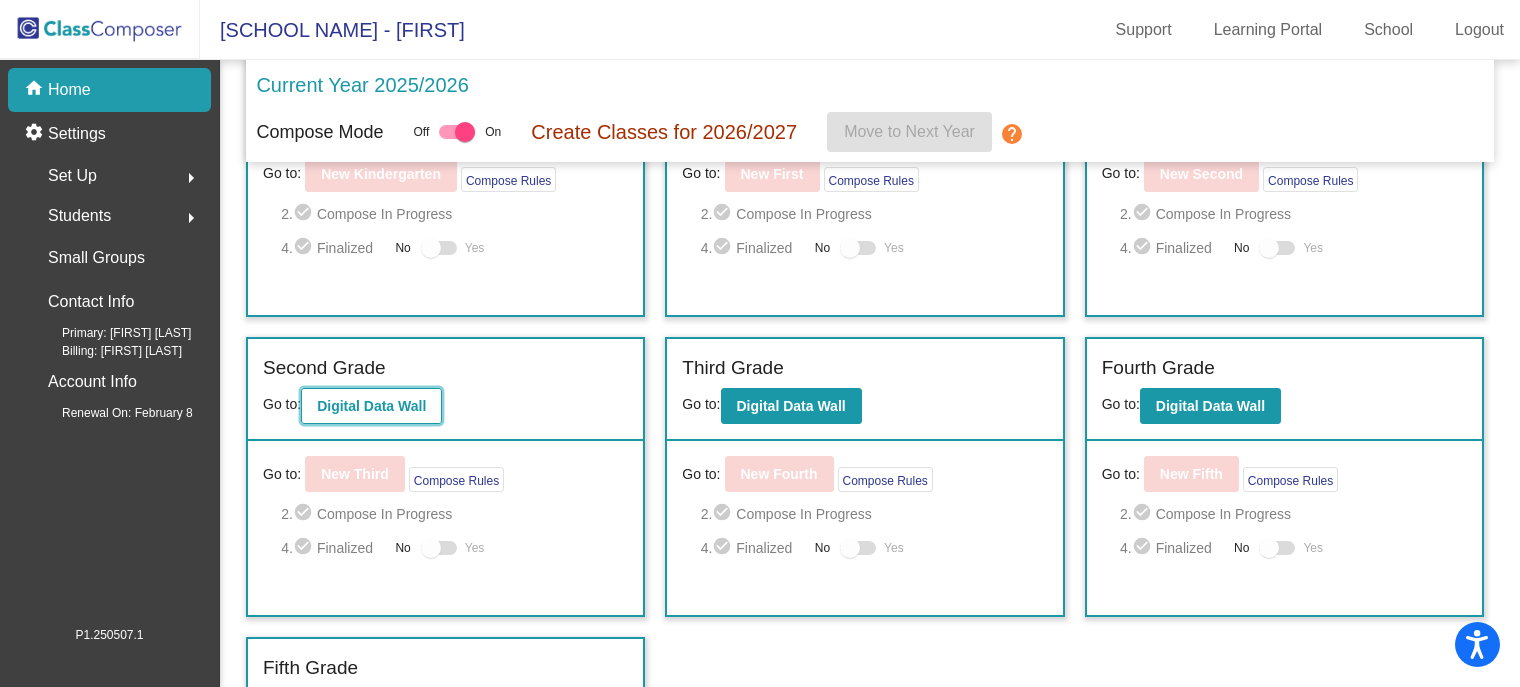 click on "Digital Data Wall" 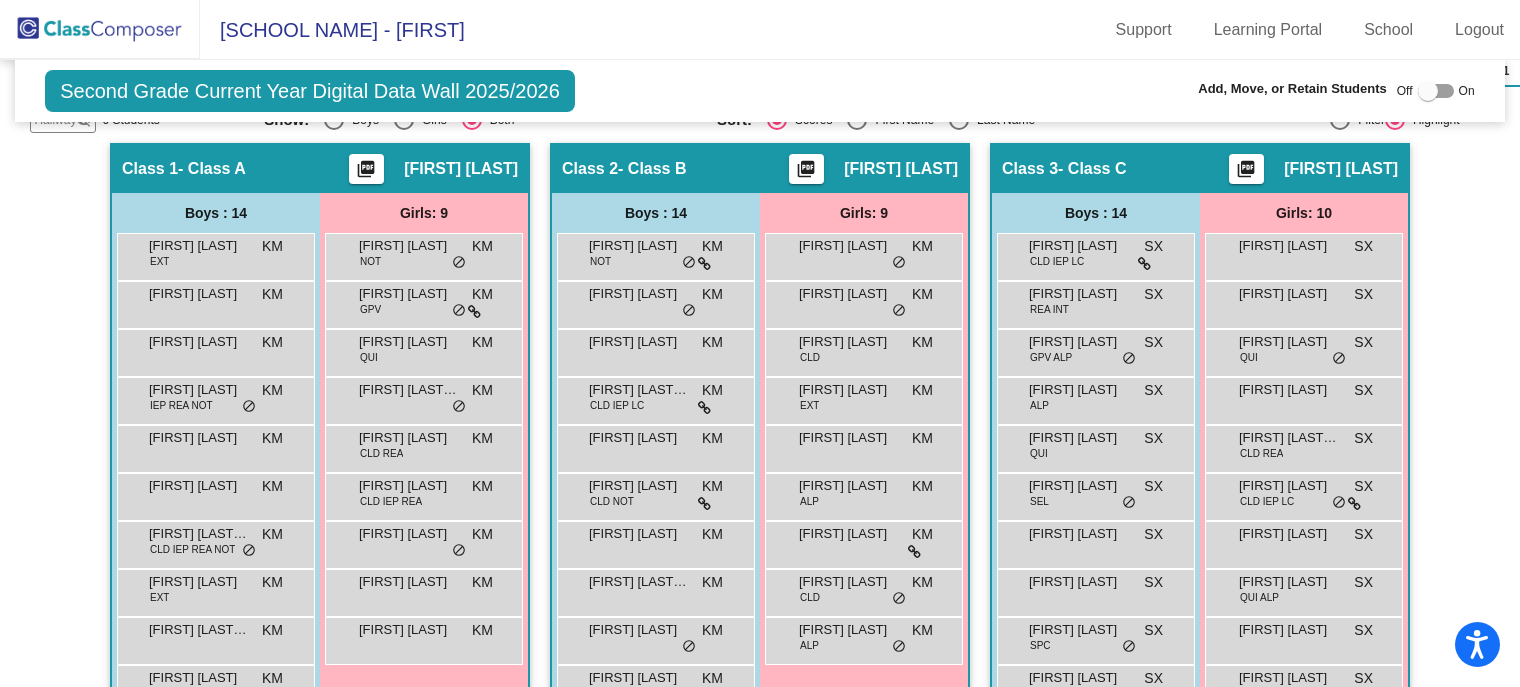 scroll, scrollTop: 471, scrollLeft: 0, axis: vertical 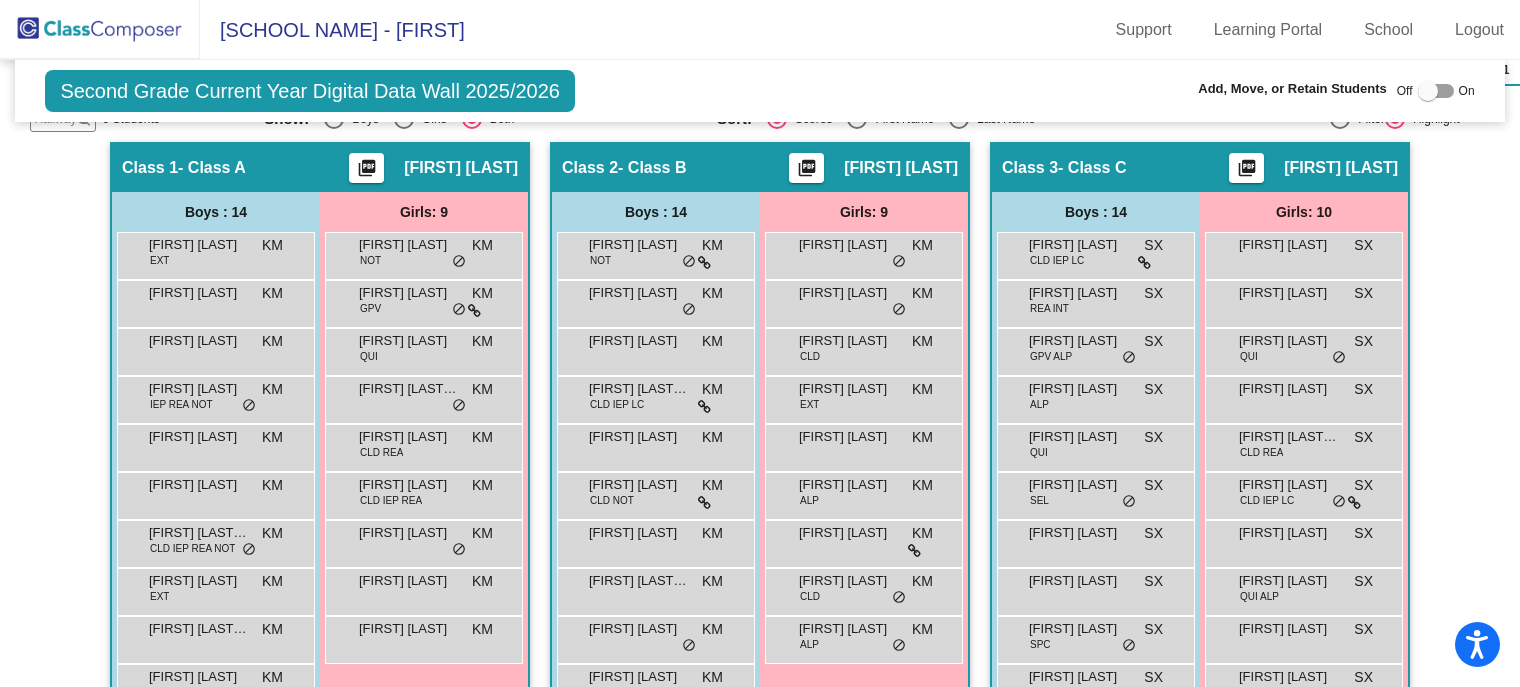 click on "Hallway   - Hallway Class  picture_as_pdf  Add Student  First Name Last Name Student Id  (Recommended)   Boy   Girl   Non Binary Add Close  Boys : 0    No Students   Girls: 0   No Students   Class 1   - Class A  picture_as_pdf [FIRST] [LAST]  Add Student  First Name Last Name Student Id  (Recommended)   Boy   Girl   Non Binary Add Close  Boys : 14  [FIRST] [LAST] KM lock do_not_disturb_alt [FIRST] [LAST] KM lock do_not_disturb_alt [FIRST] [LAST] KM lock do_not_disturb_alt [FIRST] [LAST] IEP REA NOT KM lock do_not_disturb_alt [FIRST] [LAST] KM lock do_not_disturb_alt [FIRST] [LAST] KM lock do_not_disturb_alt [FIRST] [LAST] [LAST] CLD IEP REA NOT KM lock do_not_disturb_alt [FIRST] [LAST] EXT KM lock do_not_disturb_alt [FIRST] [LAST] KM lock do_not_disturb_alt [FIRST] [LAST] KM lock do_not_disturb_alt [FIRST] [LAST] GPV NOT KM lock do_not_disturb_alt [FIRST] [LAST] QUI KM lock do_not_disturb_alt [FIRST] [LAST] KM lock do_not_disturb_alt [FIRST] [LAST] KM lock do_not_disturb_alt Girls: 9 NOT KM lock" 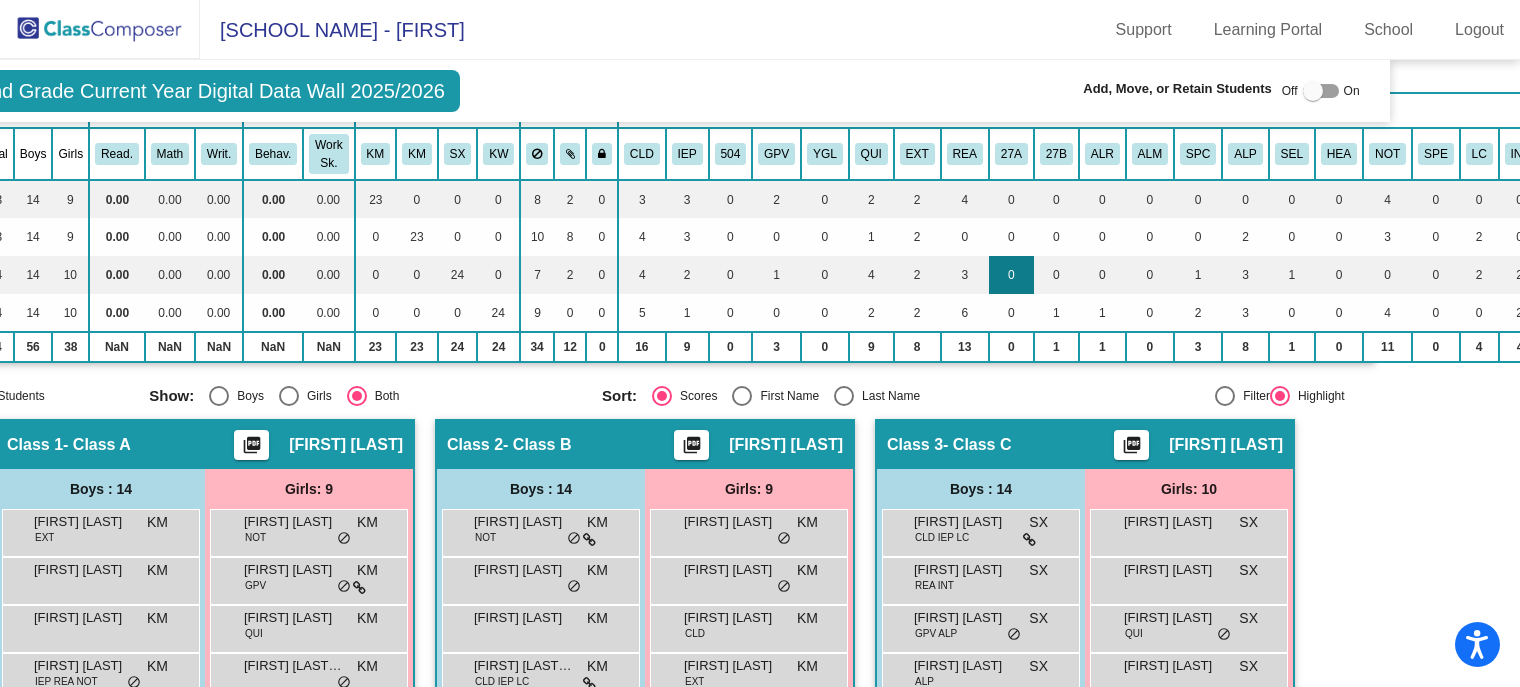 scroll, scrollTop: 194, scrollLeft: 120, axis: both 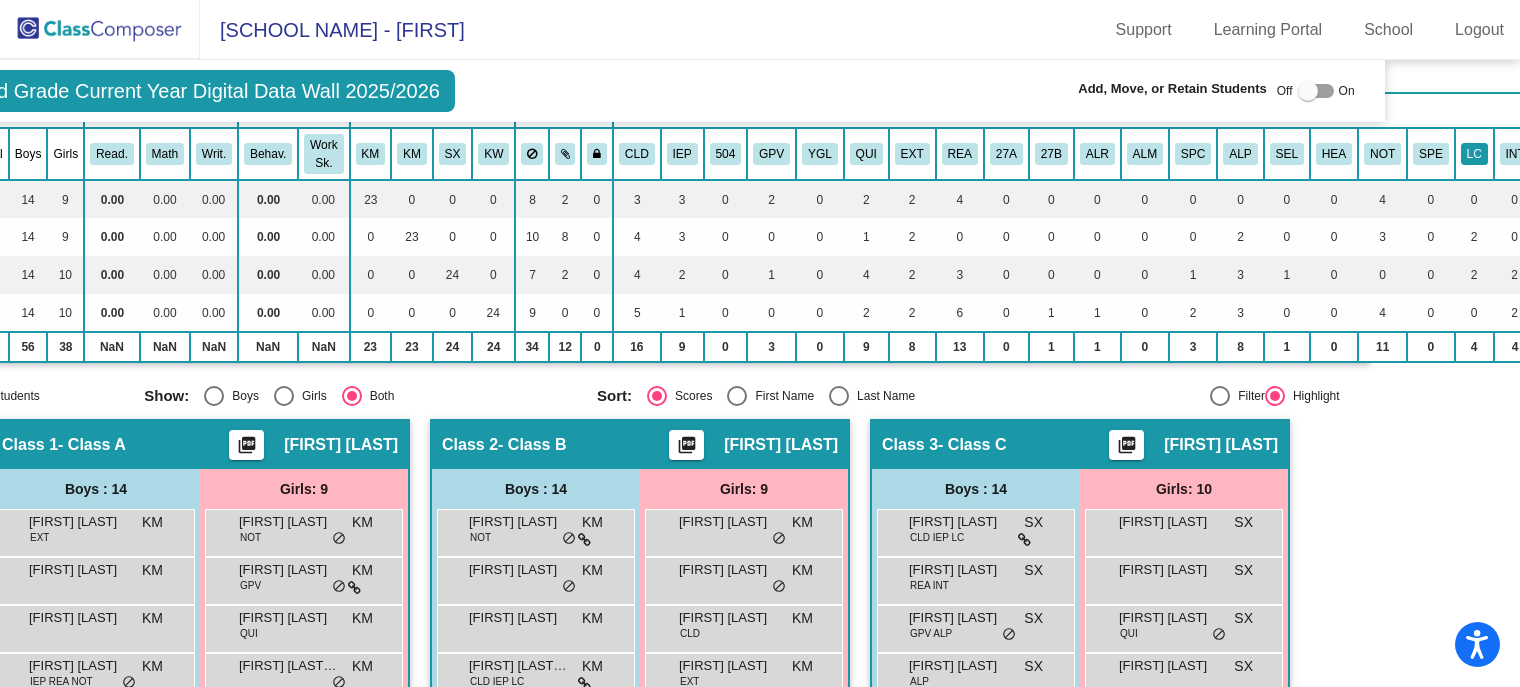 click on "LC" 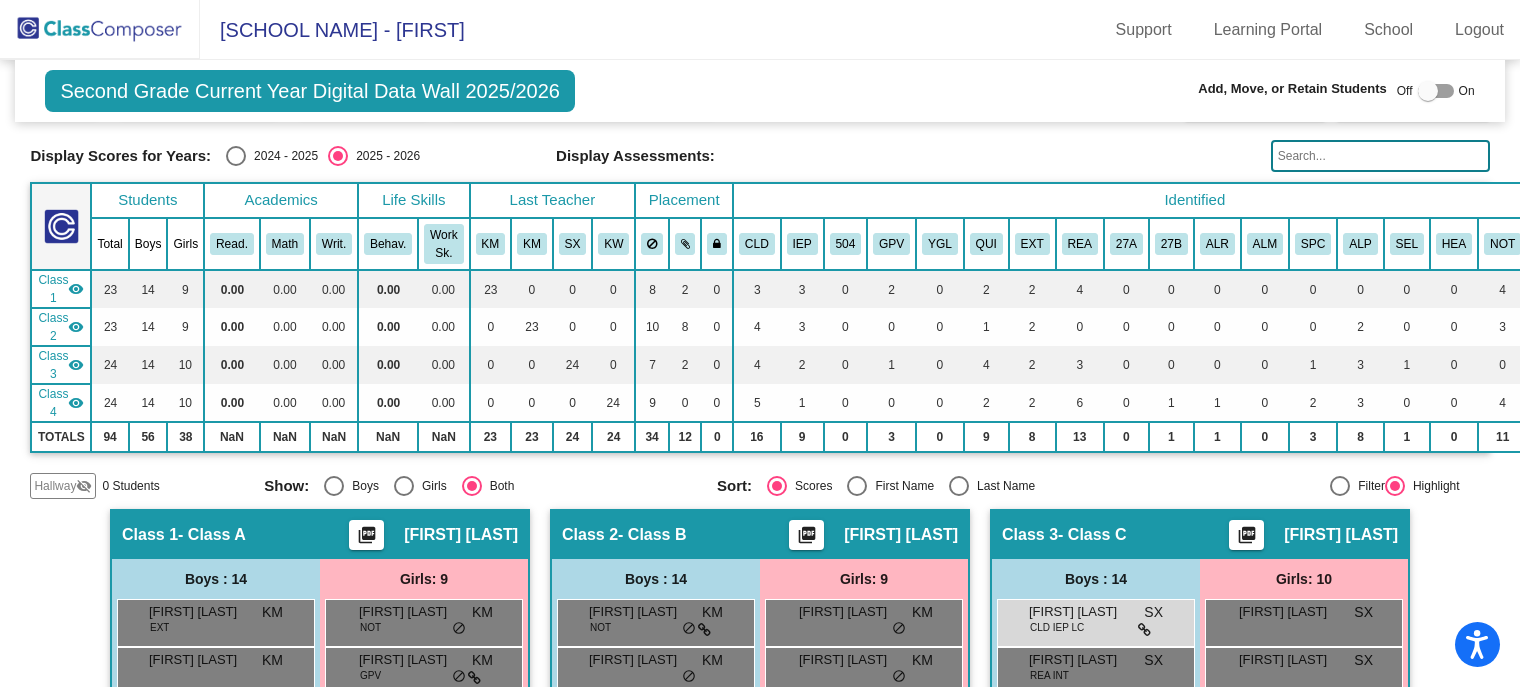 scroll, scrollTop: 0, scrollLeft: 0, axis: both 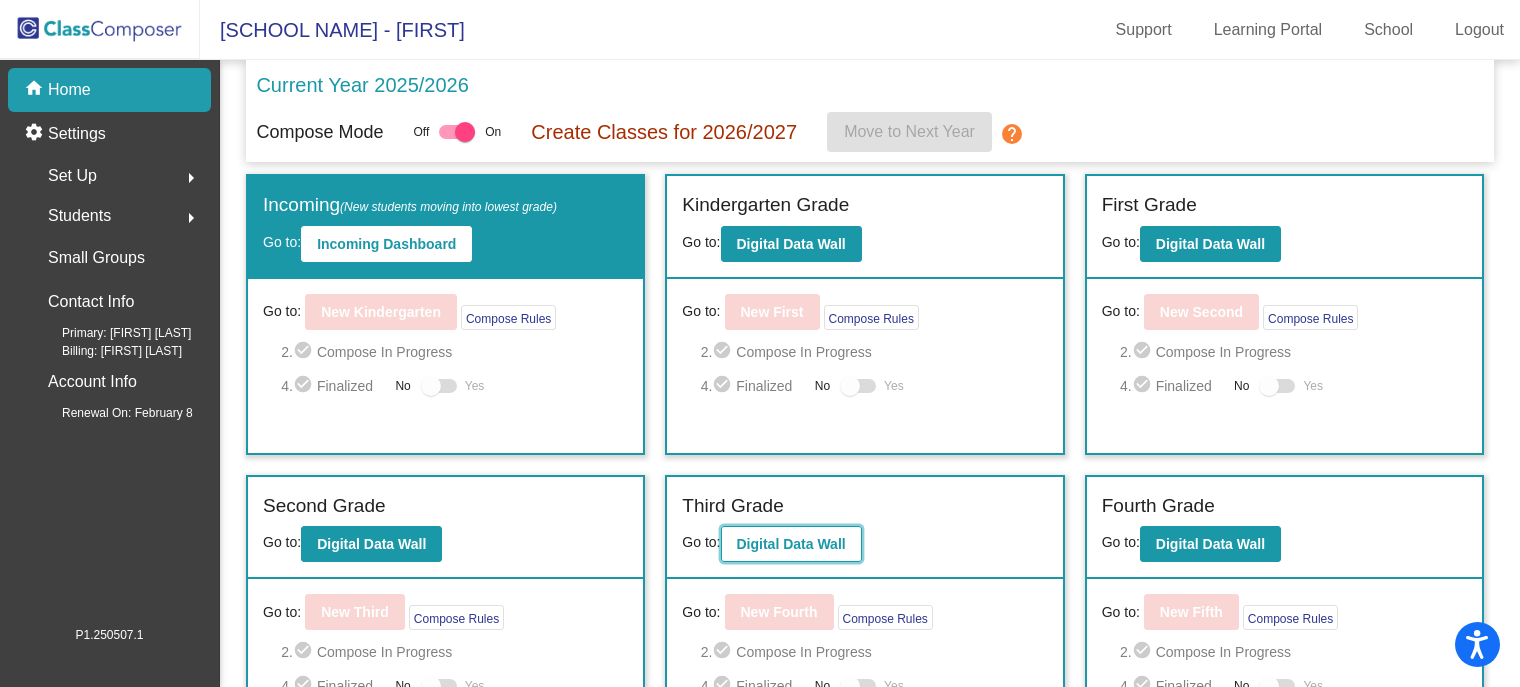 click on "Digital Data Wall" 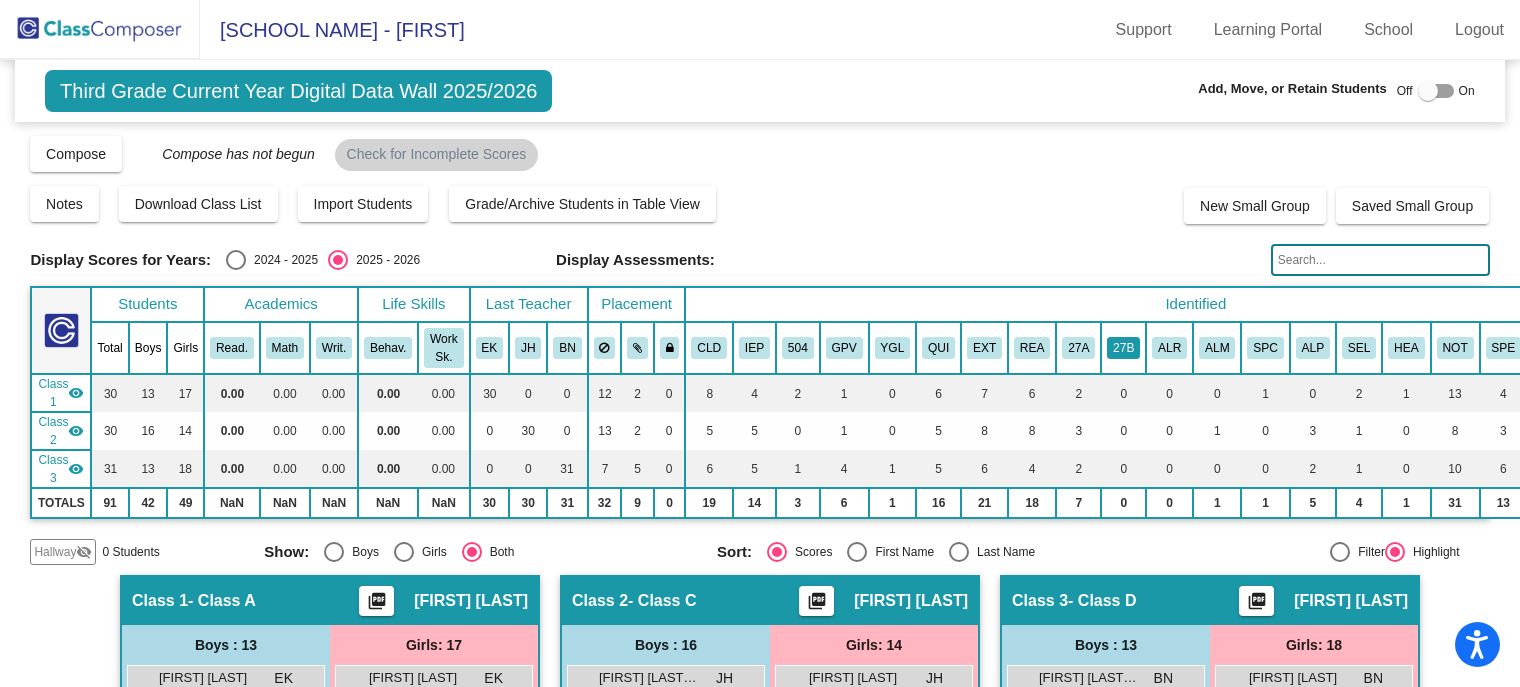 scroll, scrollTop: 0, scrollLeft: 168, axis: horizontal 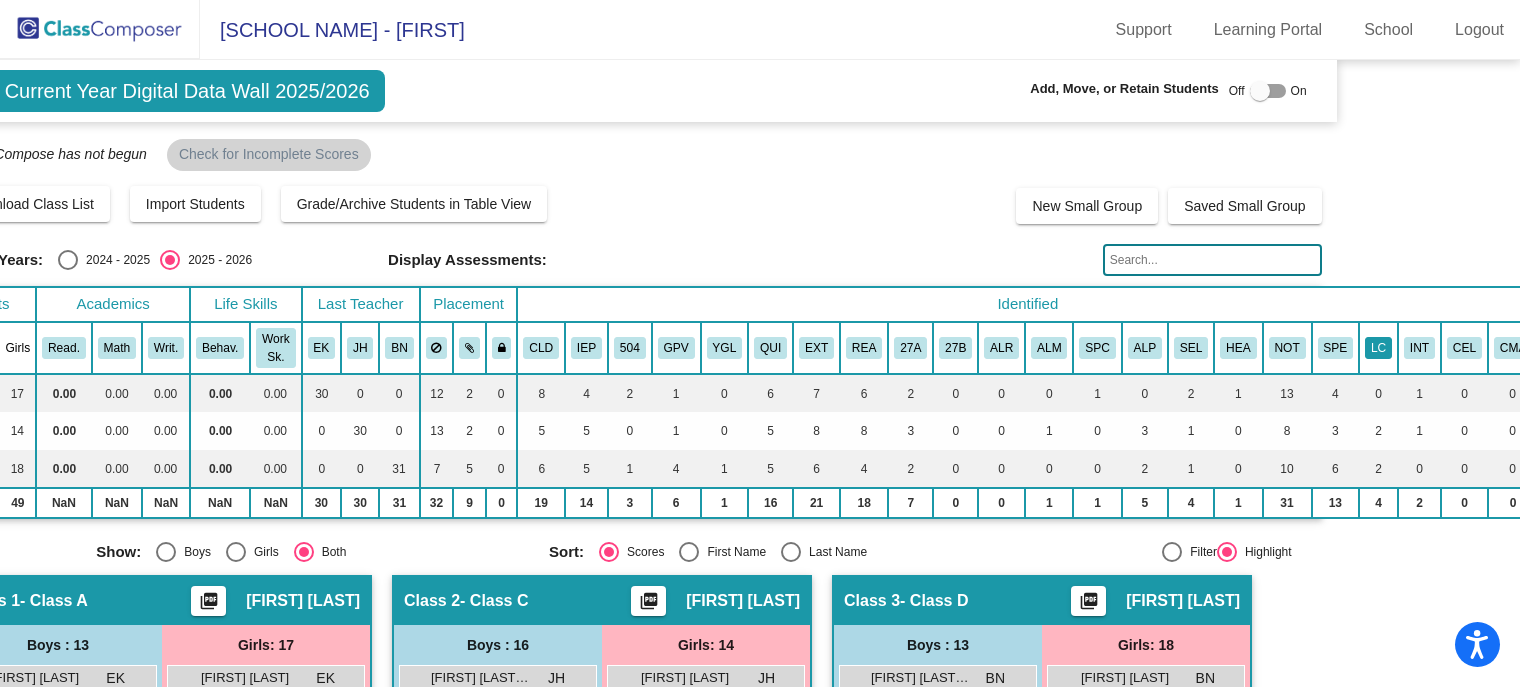 click on "LC" 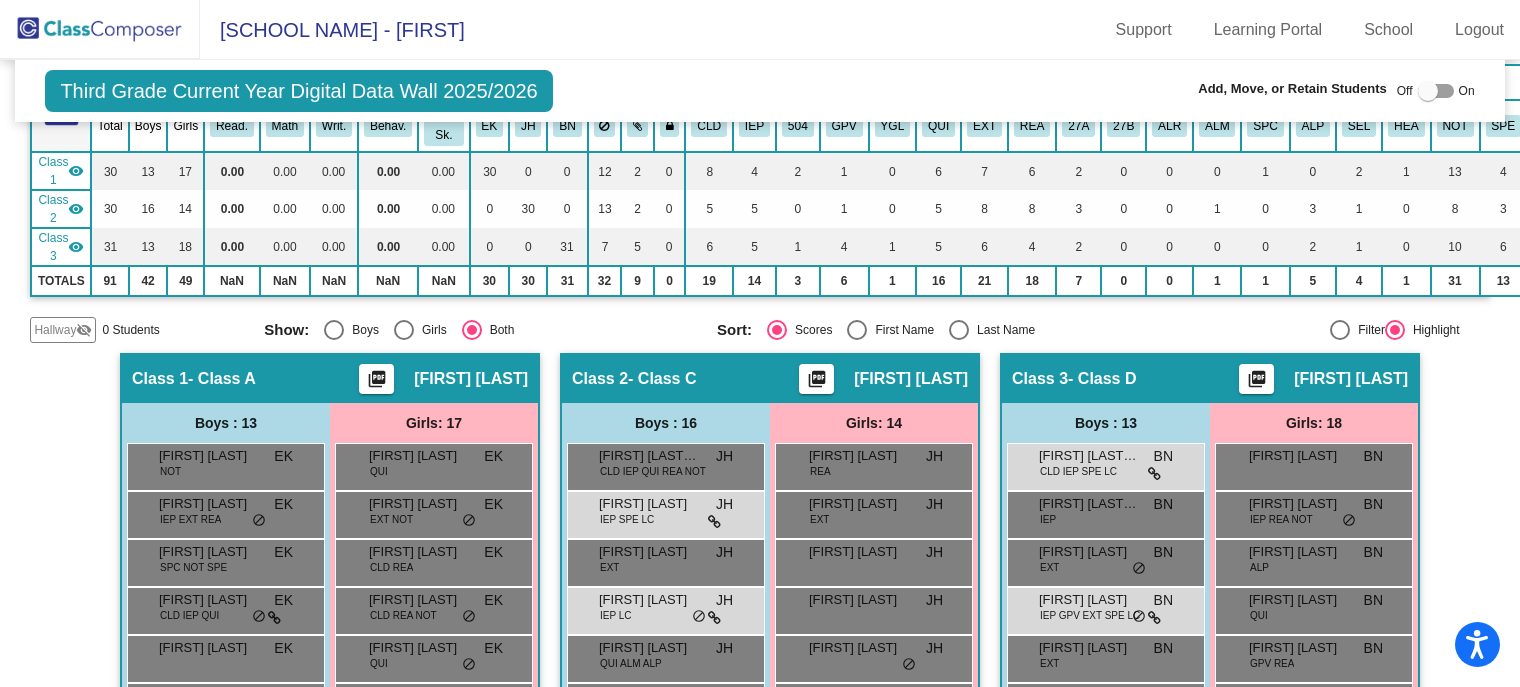 scroll, scrollTop: 218, scrollLeft: 0, axis: vertical 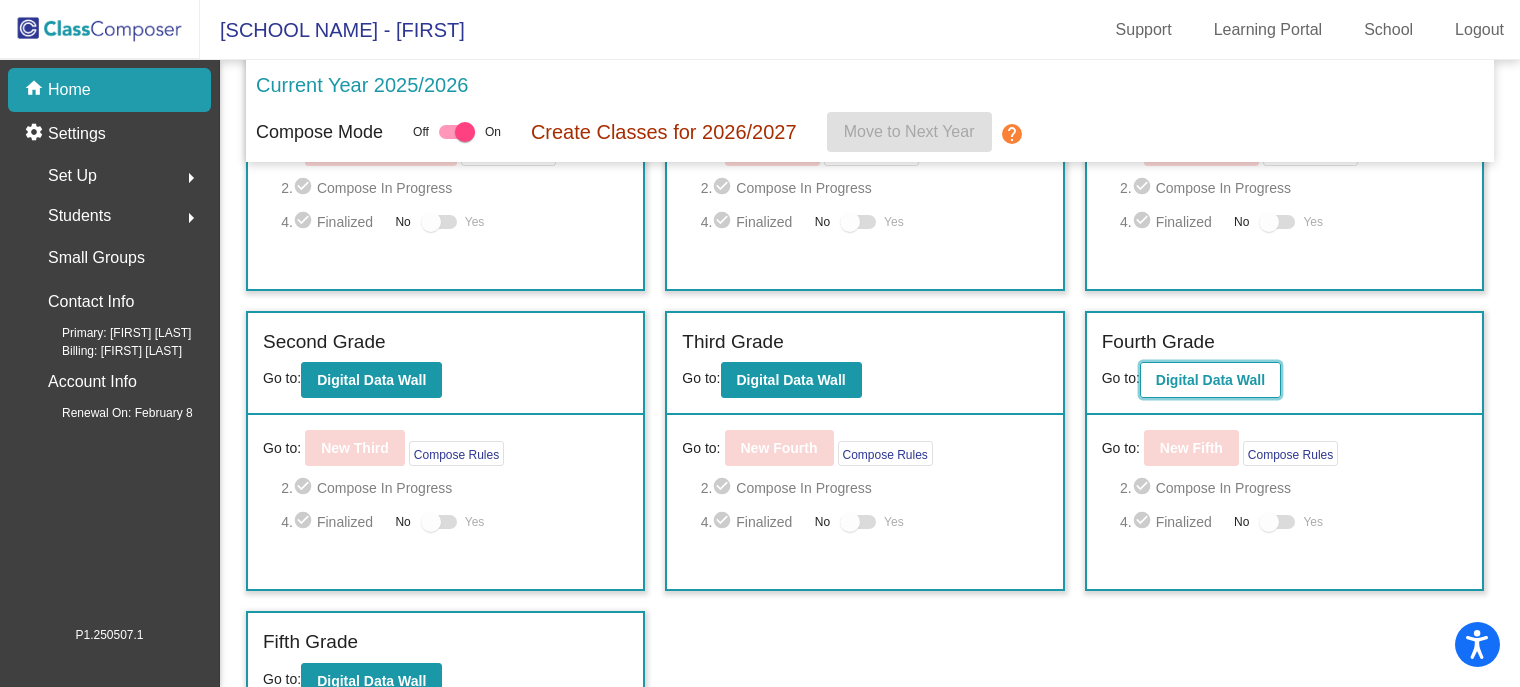 click on "Digital Data Wall" 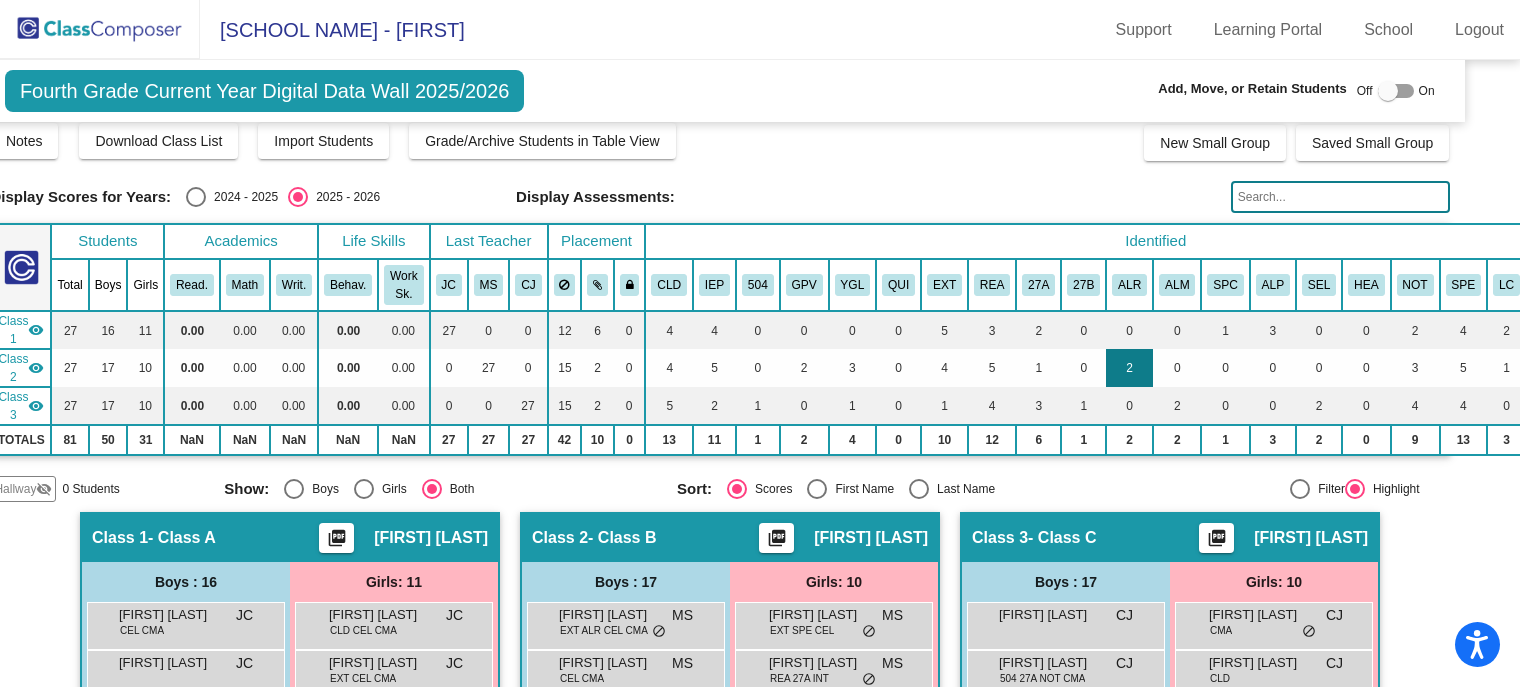 scroll, scrollTop: 63, scrollLeft: 168, axis: both 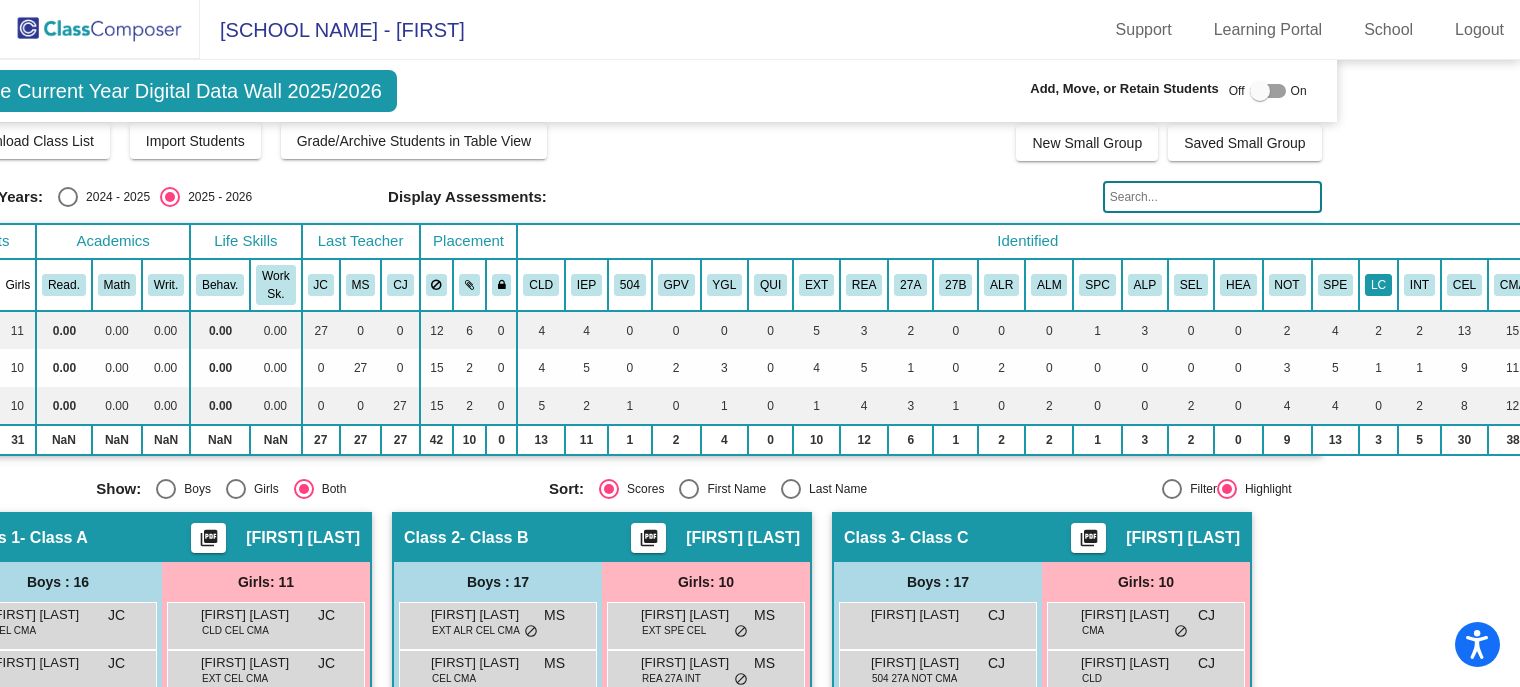 click on "LC" 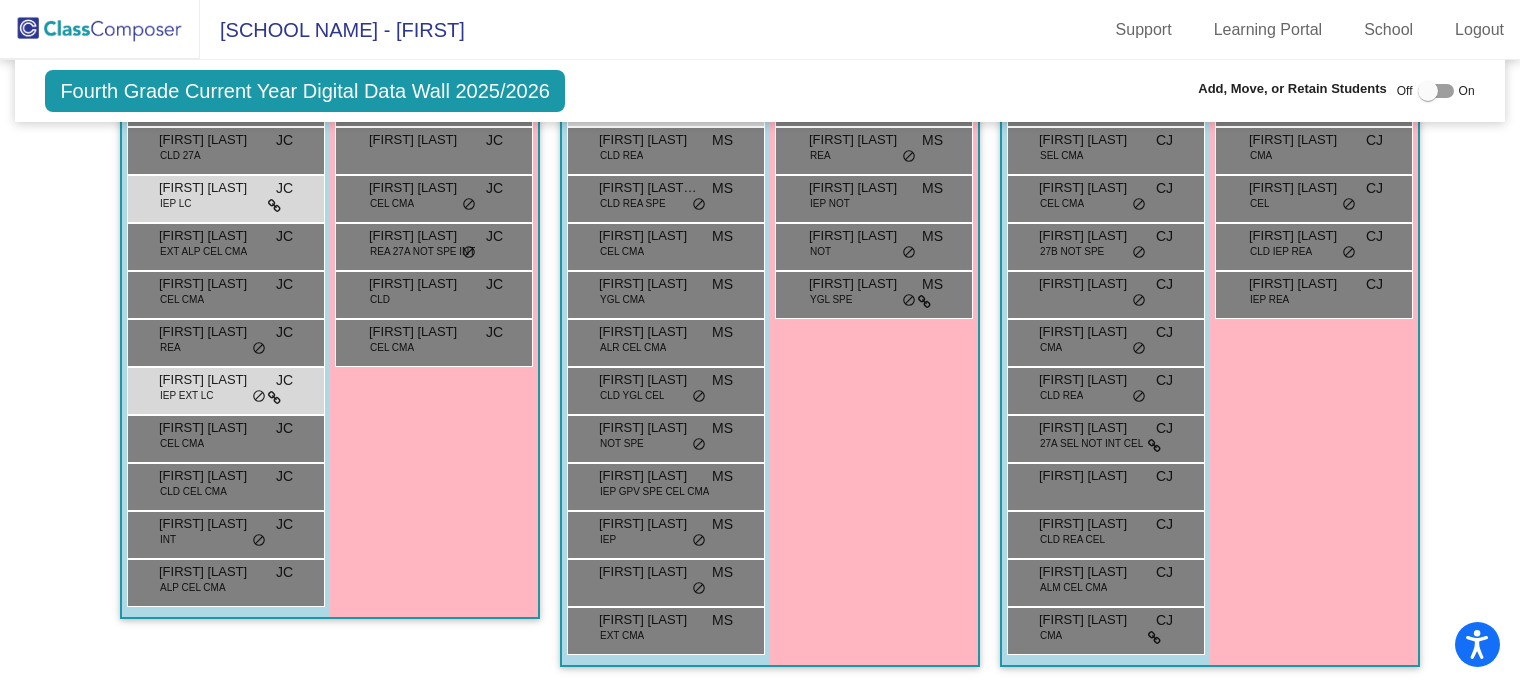 scroll, scrollTop: 0, scrollLeft: 0, axis: both 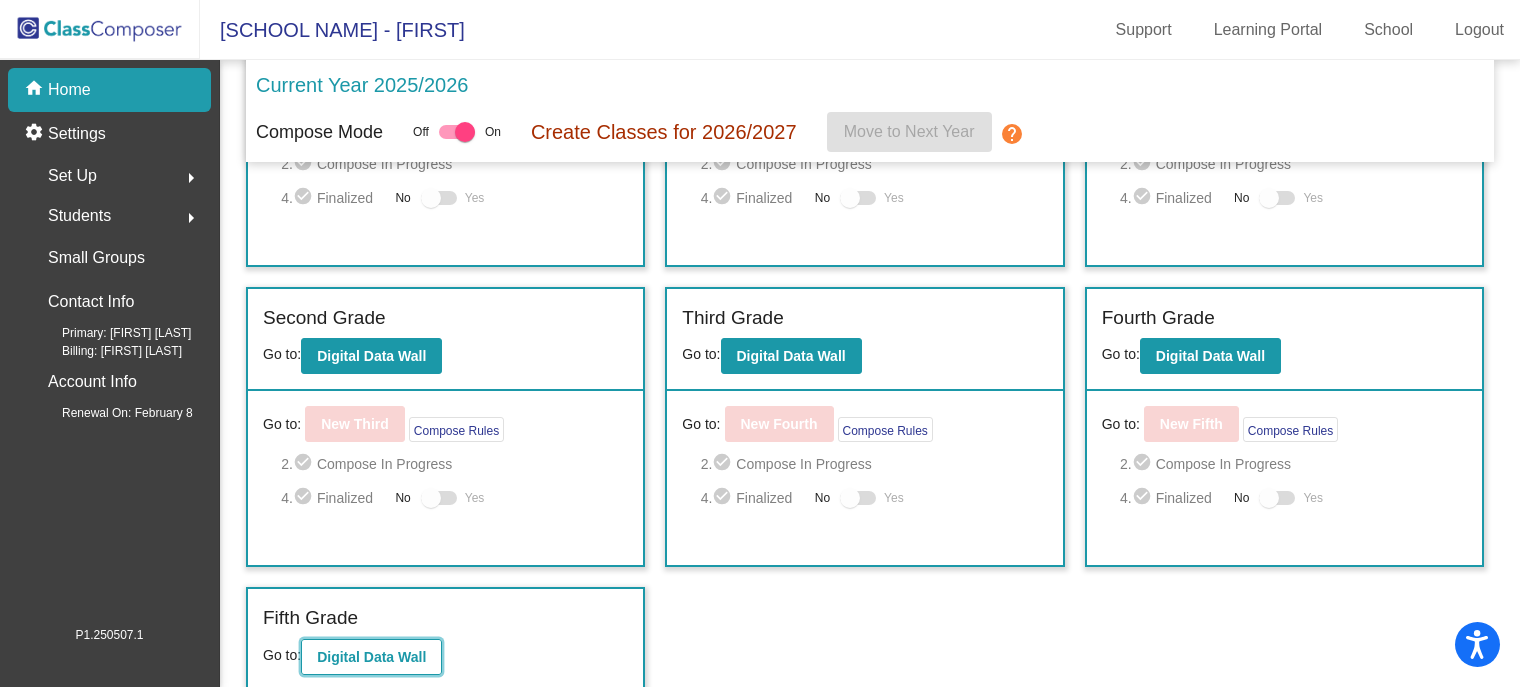 click on "Digital Data Wall" 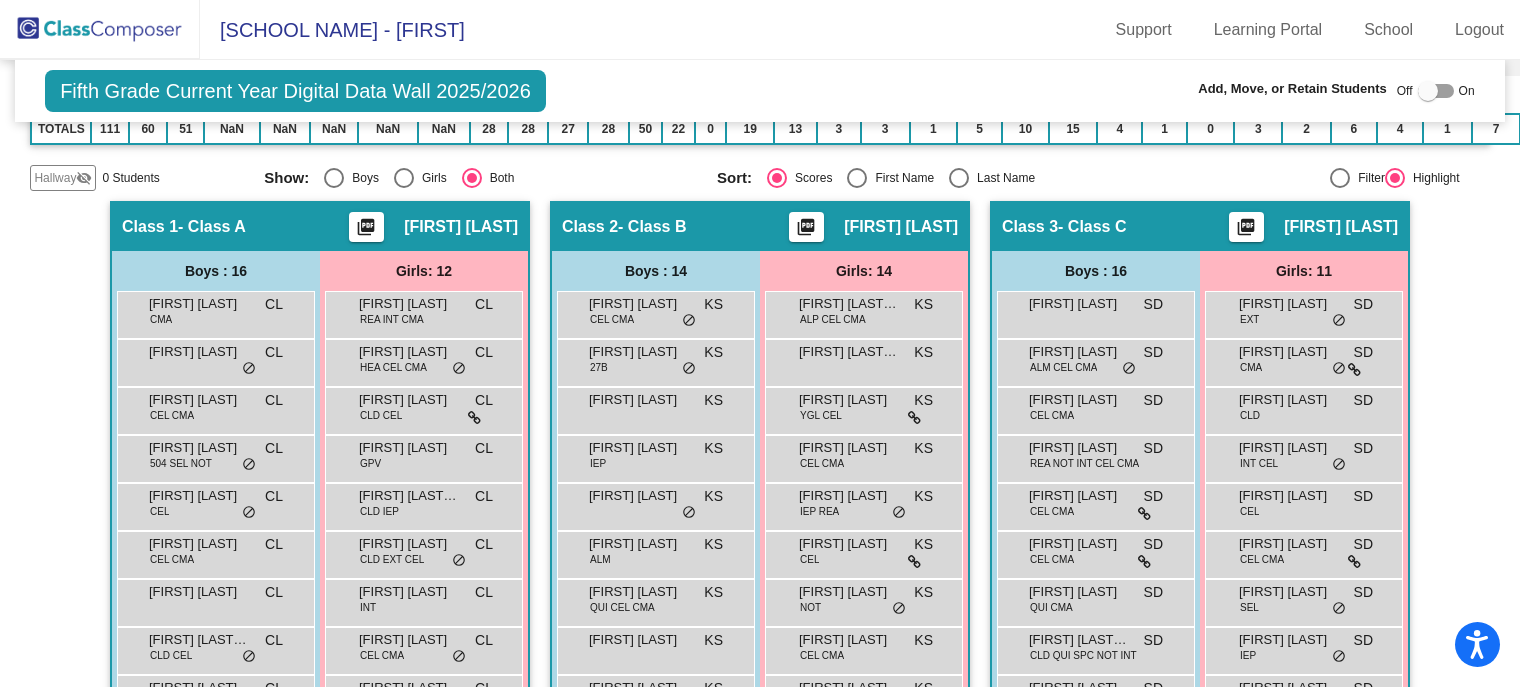 scroll, scrollTop: 527, scrollLeft: 0, axis: vertical 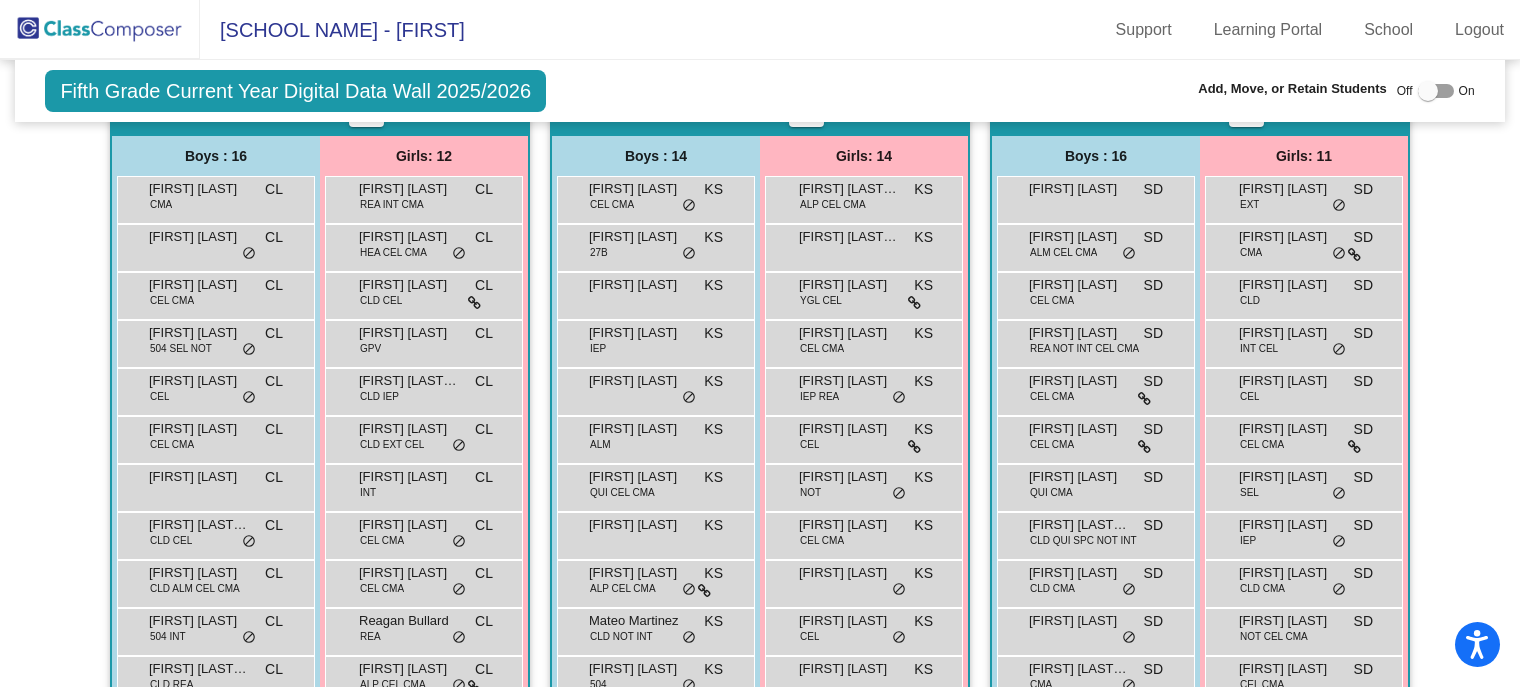 click on "[FIRST] [LAST]" at bounding box center [409, 669] 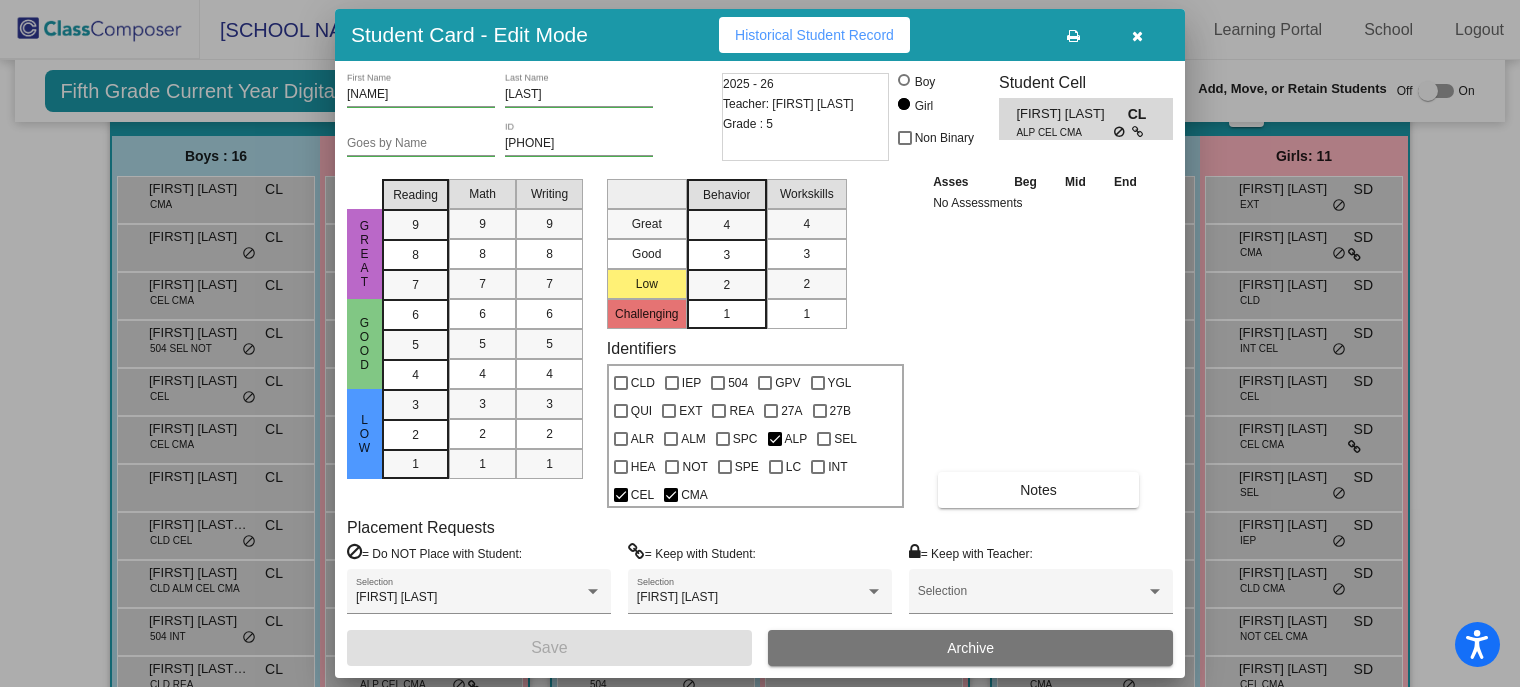 click at bounding box center (1137, 35) 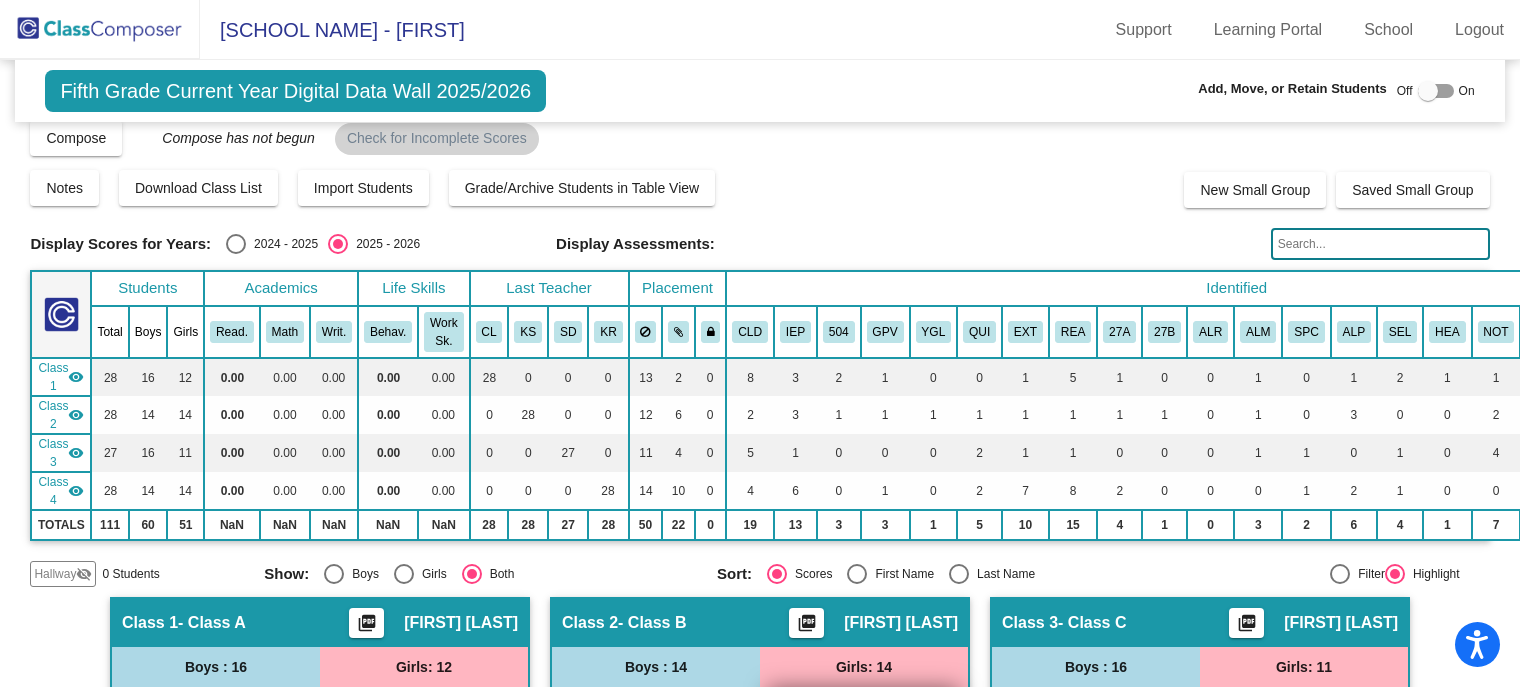 scroll, scrollTop: 0, scrollLeft: 0, axis: both 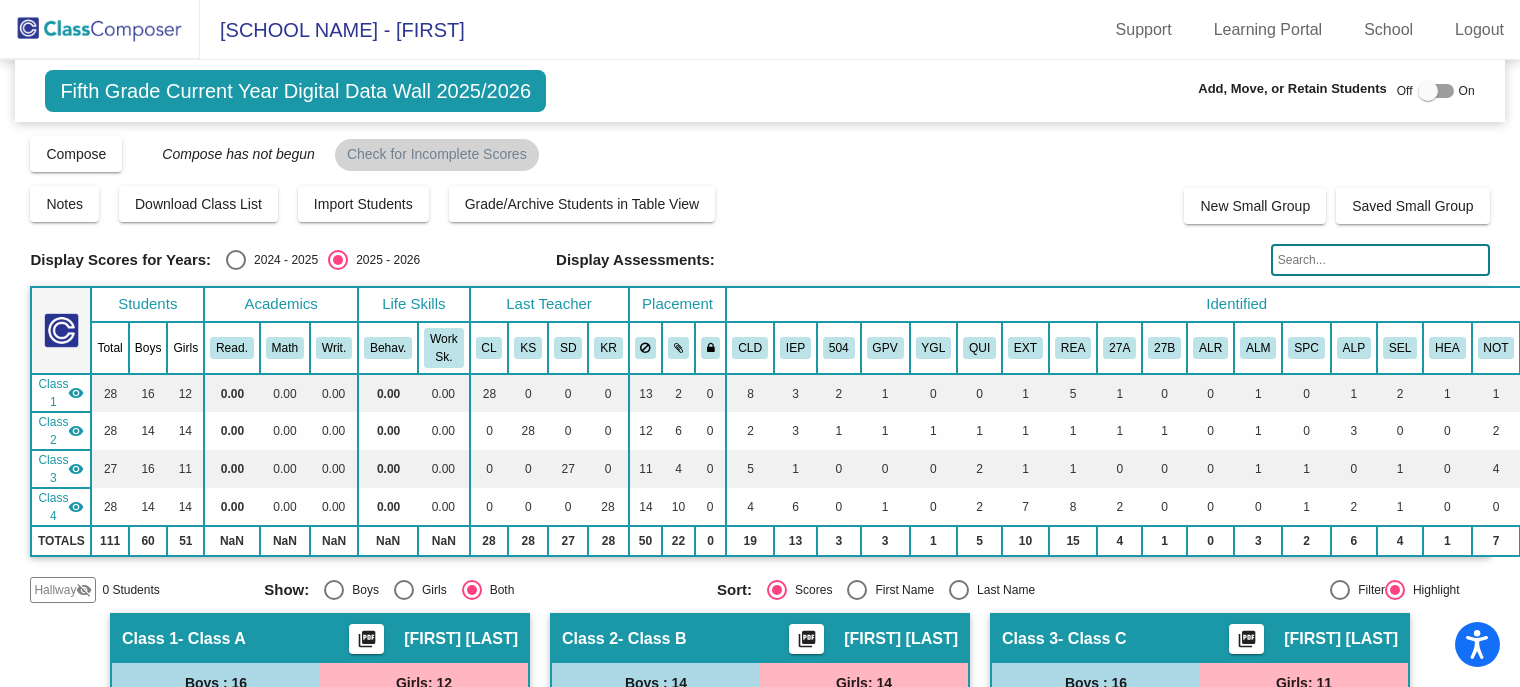 click 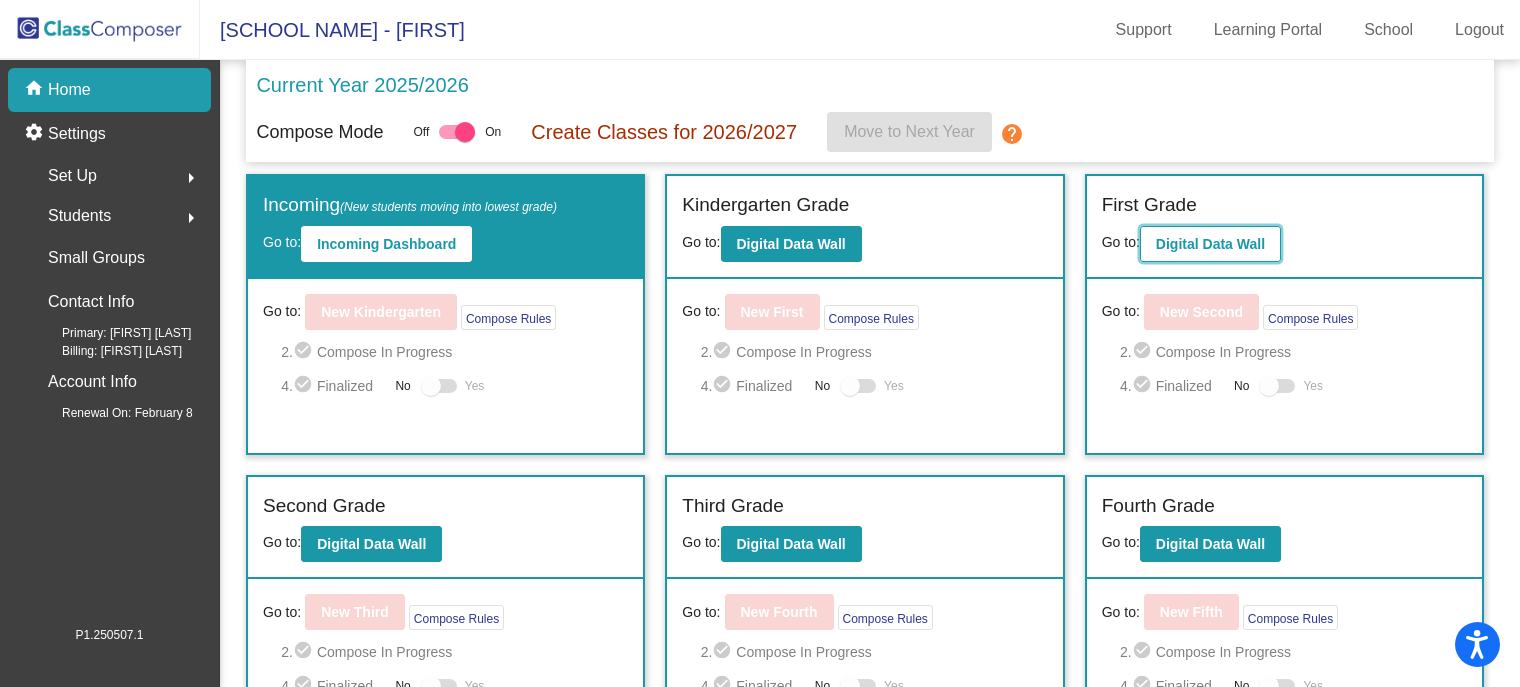 click on "Digital Data Wall" 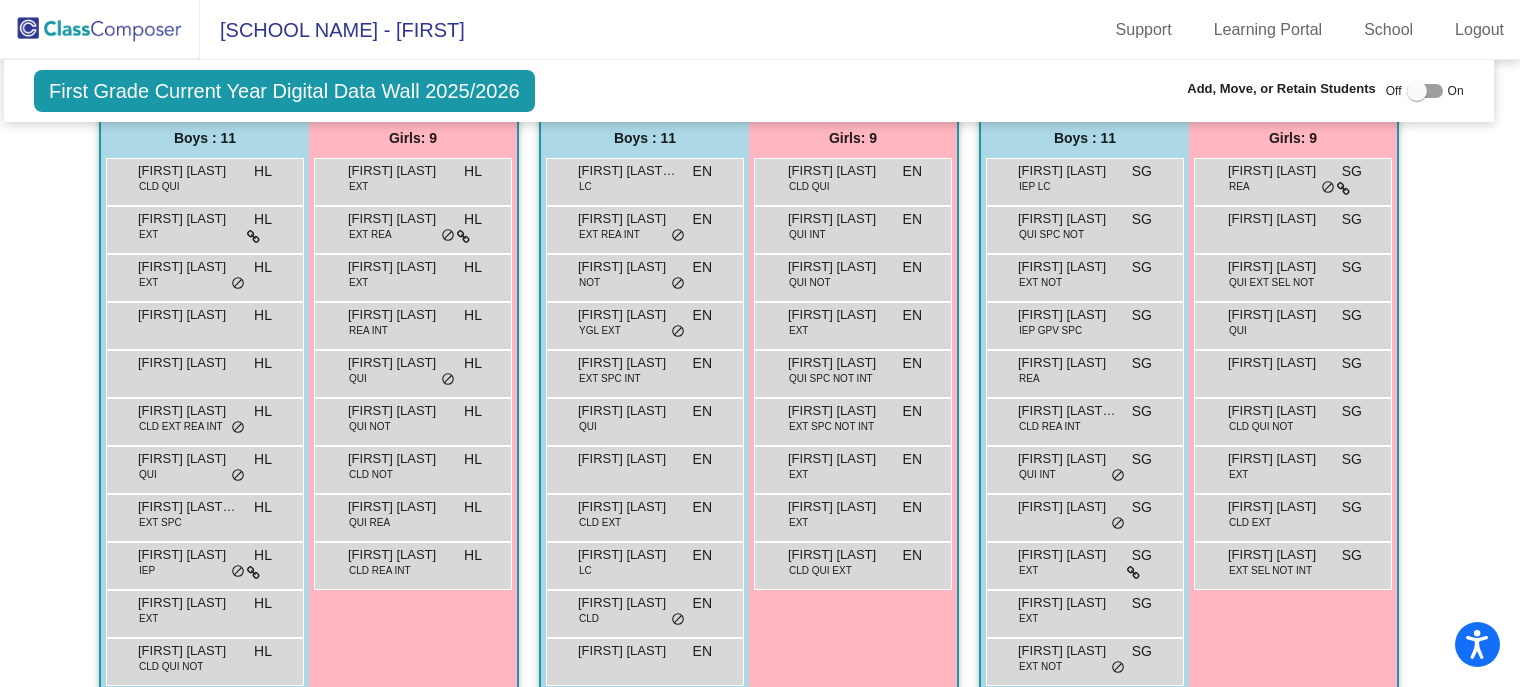 scroll, scrollTop: 0, scrollLeft: 0, axis: both 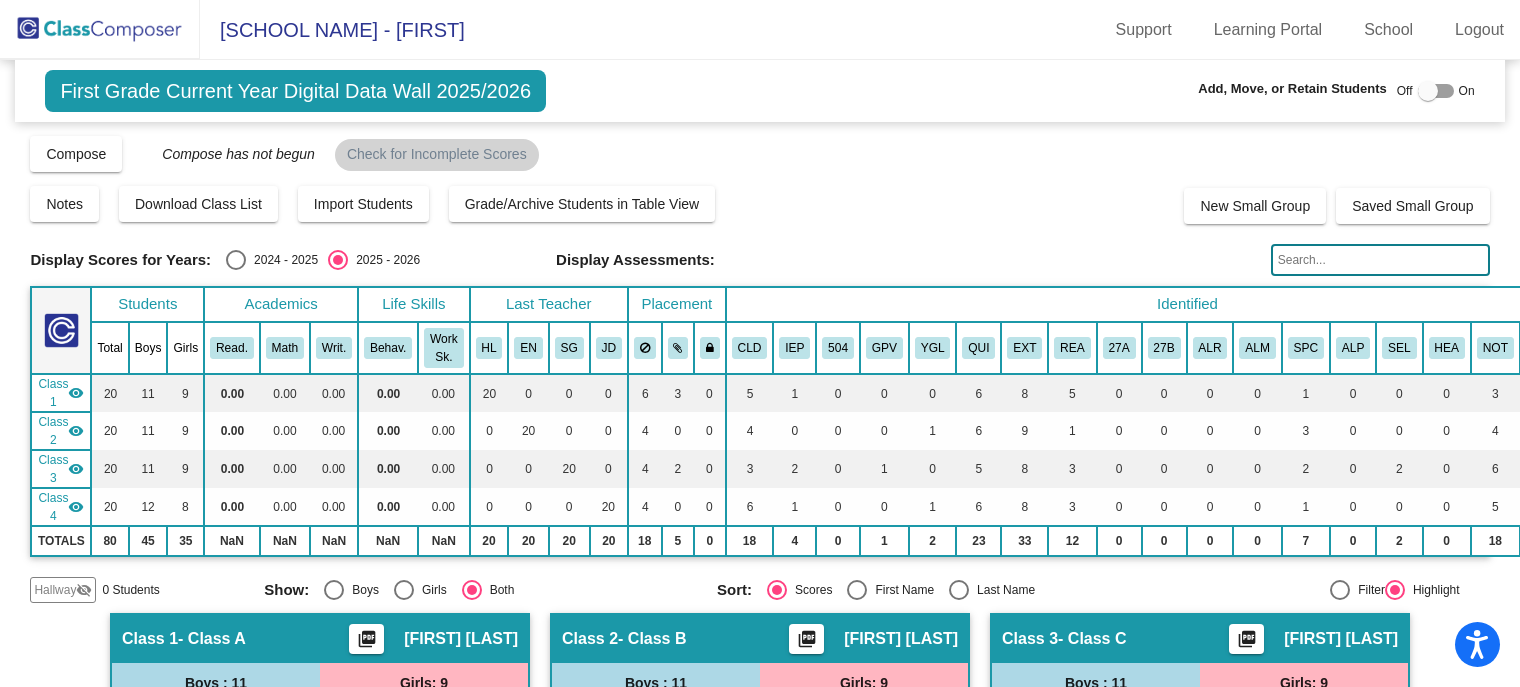 click 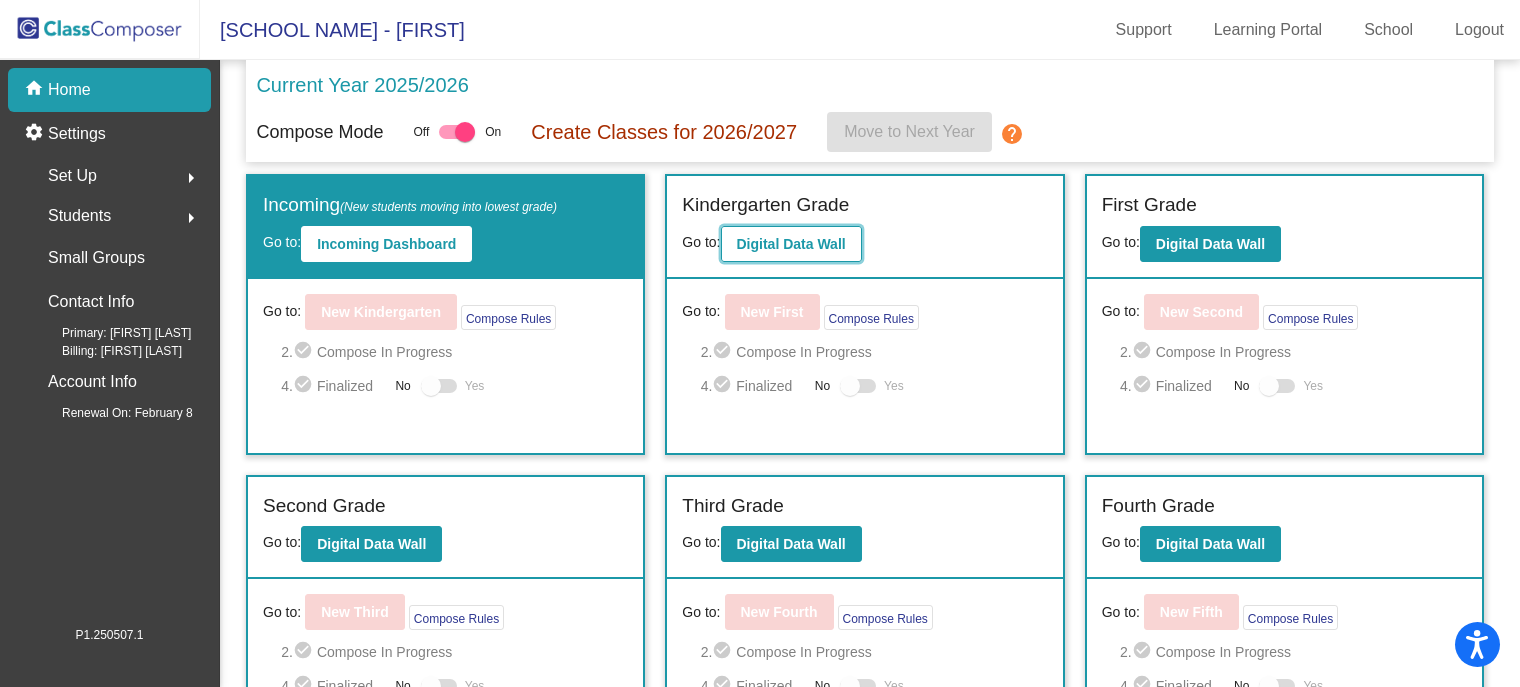 click on "Digital Data Wall" 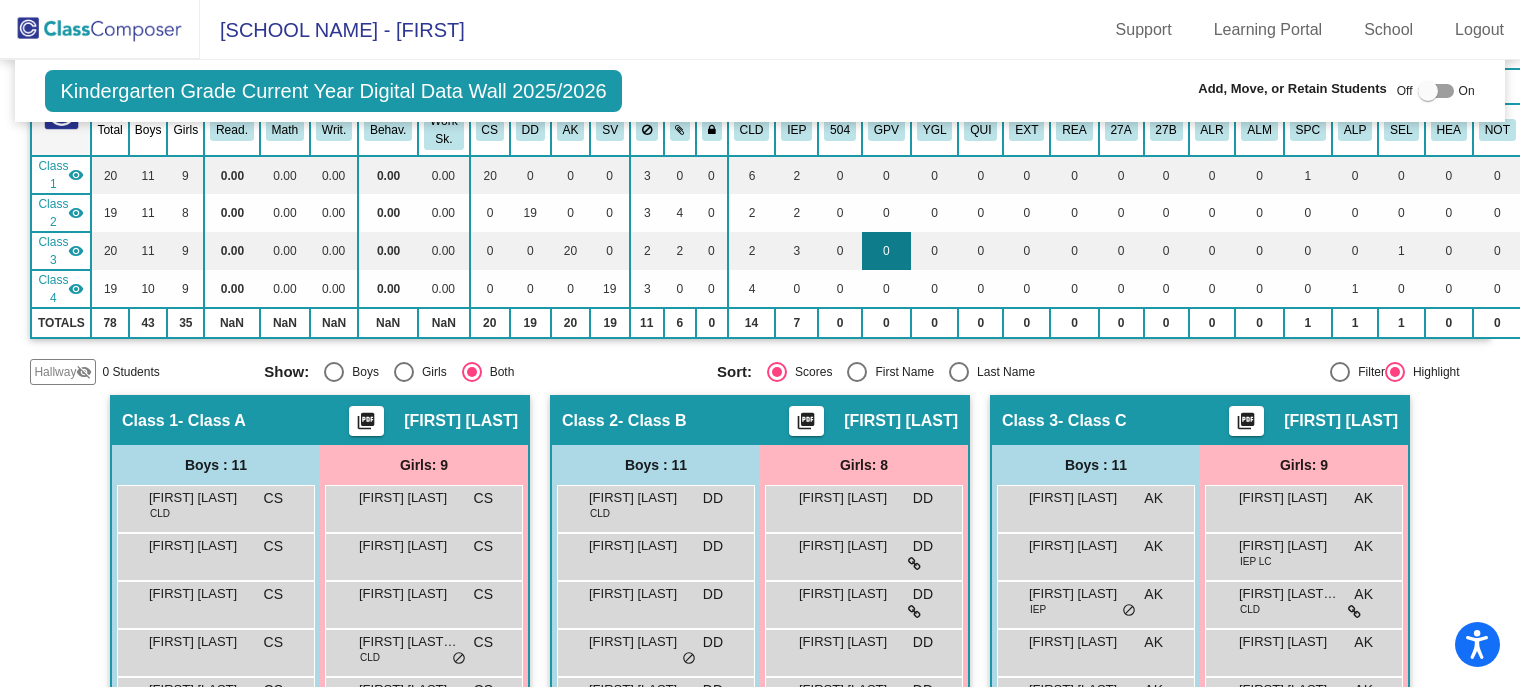 scroll, scrollTop: 218, scrollLeft: 164, axis: both 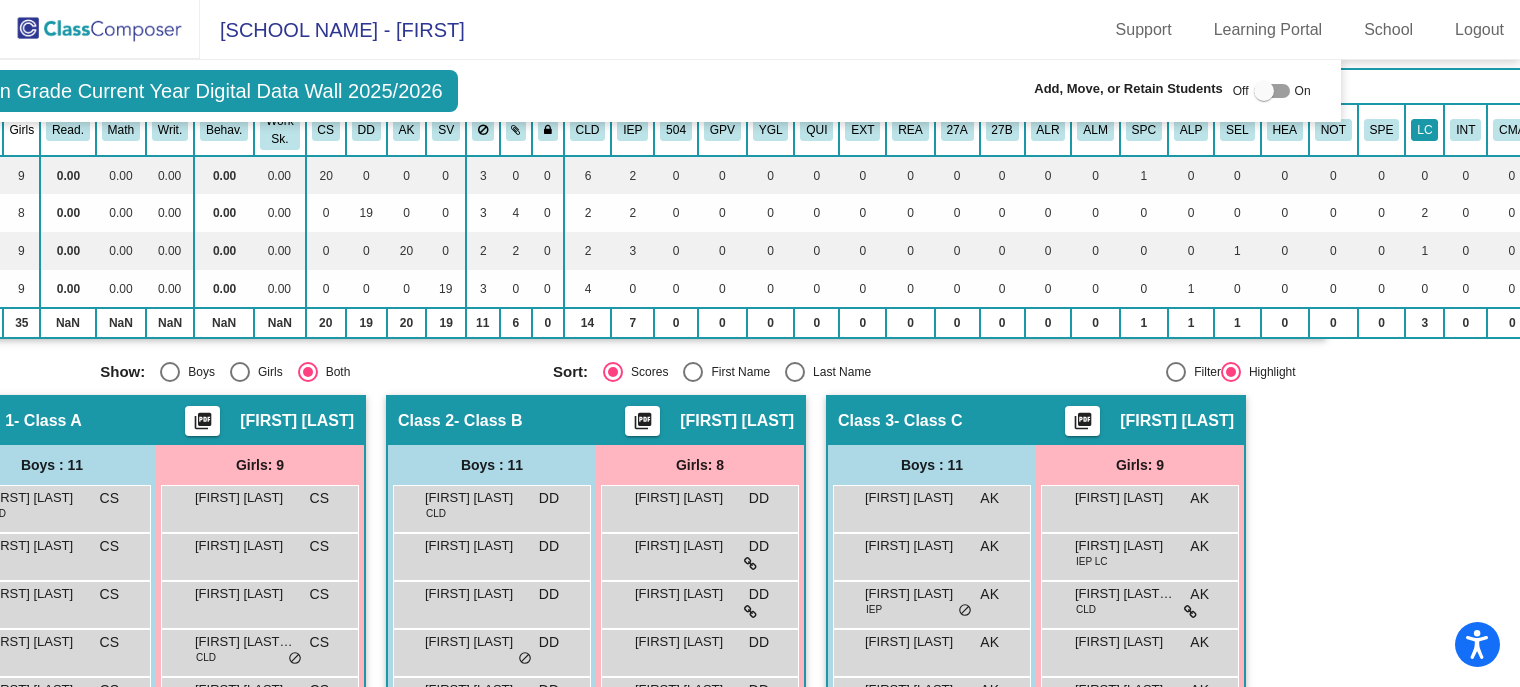click on "LC" 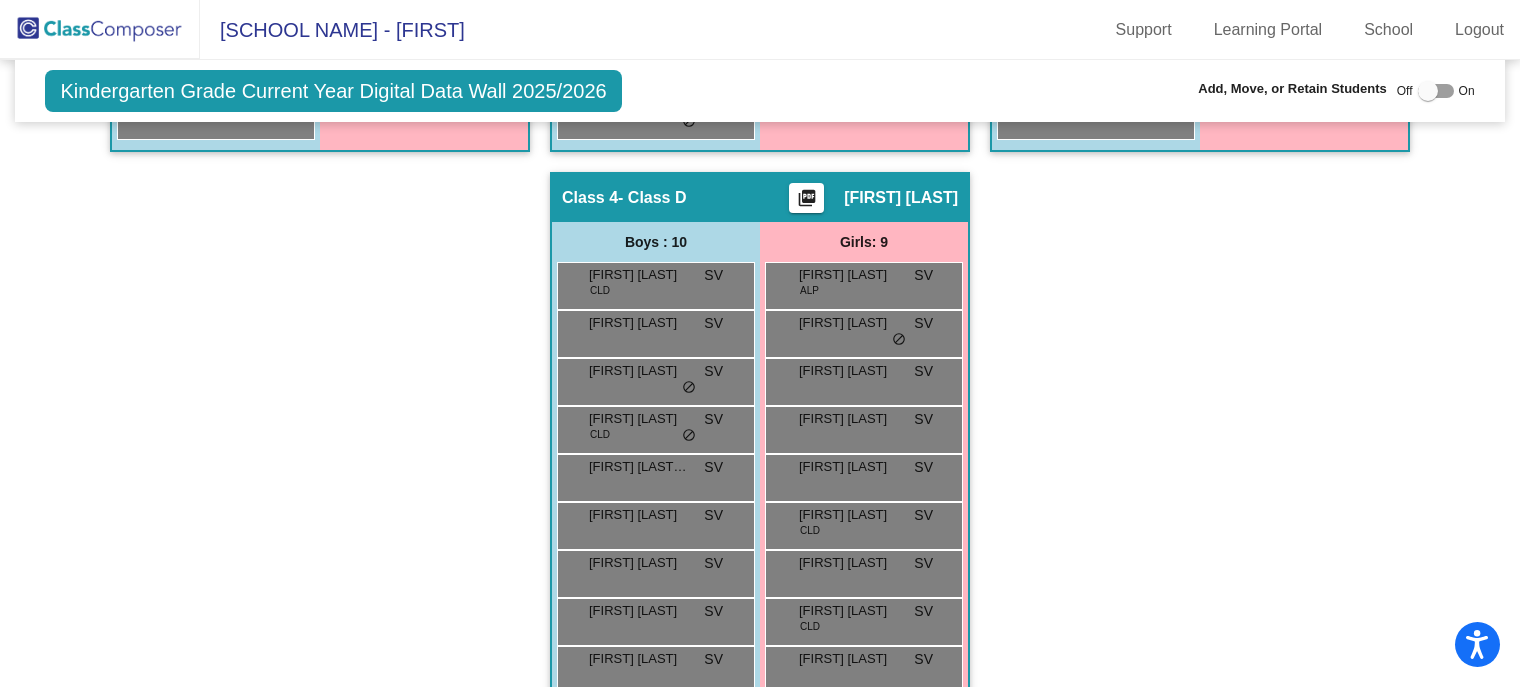 scroll, scrollTop: 1127, scrollLeft: 0, axis: vertical 